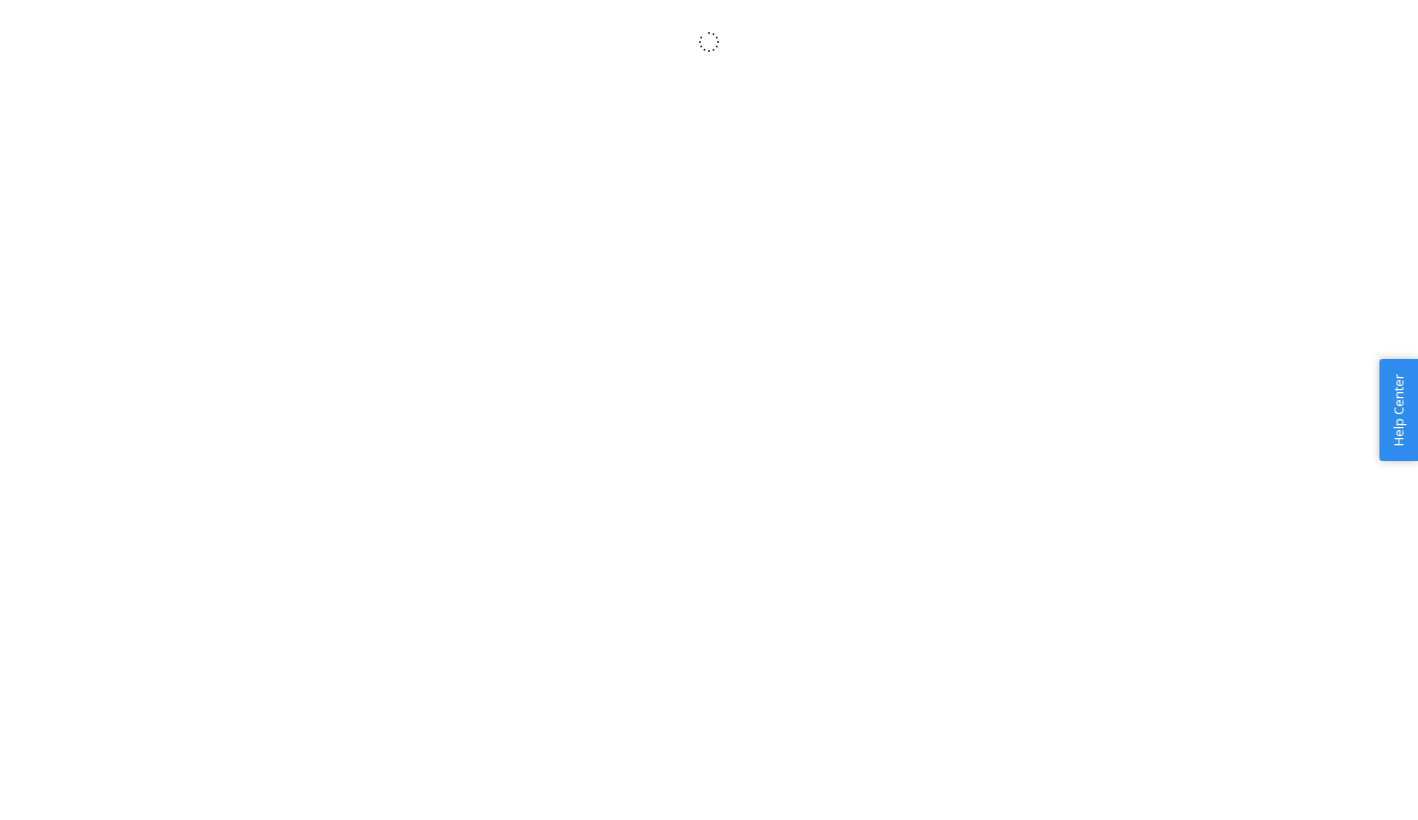 scroll, scrollTop: 0, scrollLeft: 0, axis: both 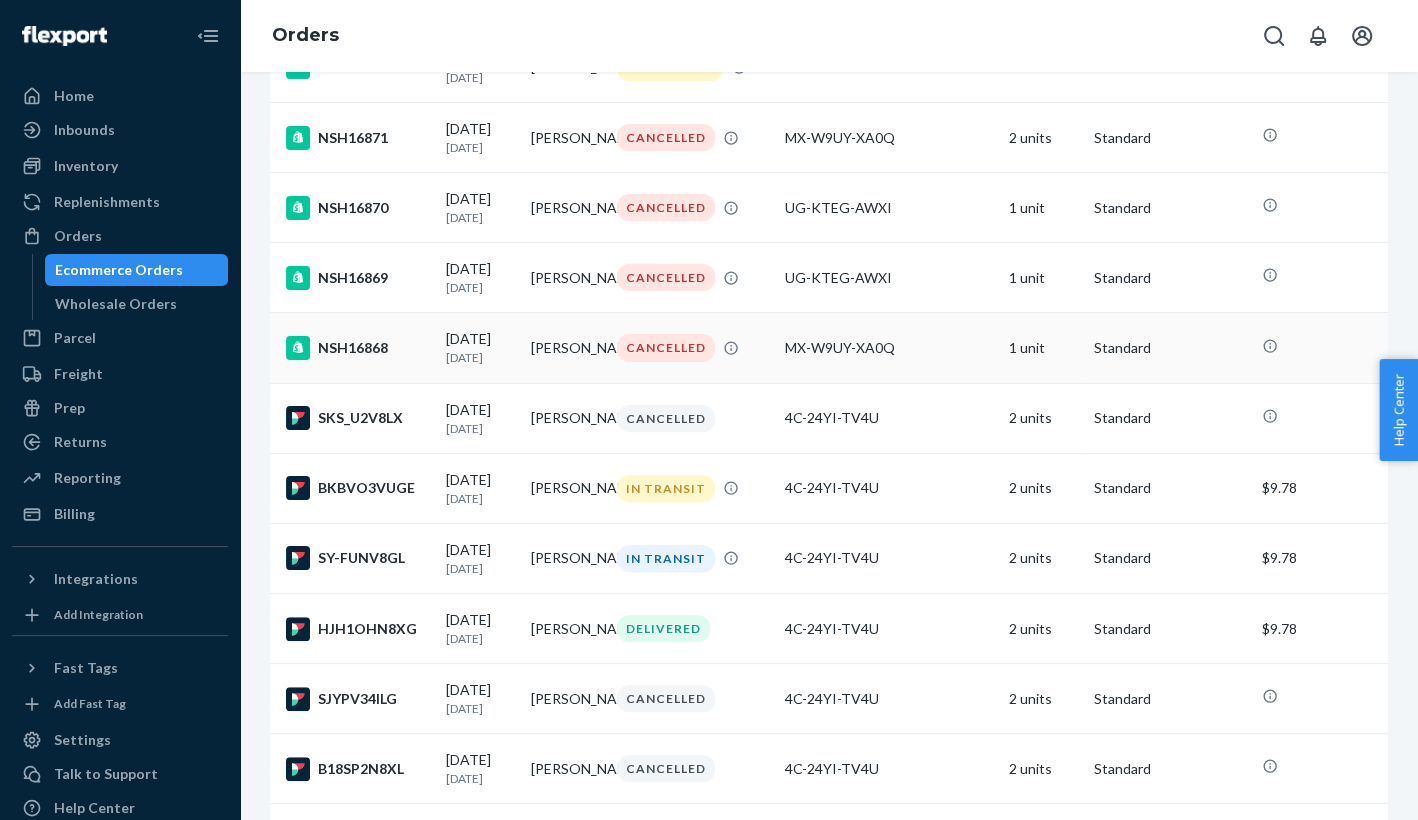 click on "CANCELLED" at bounding box center (693, 347) 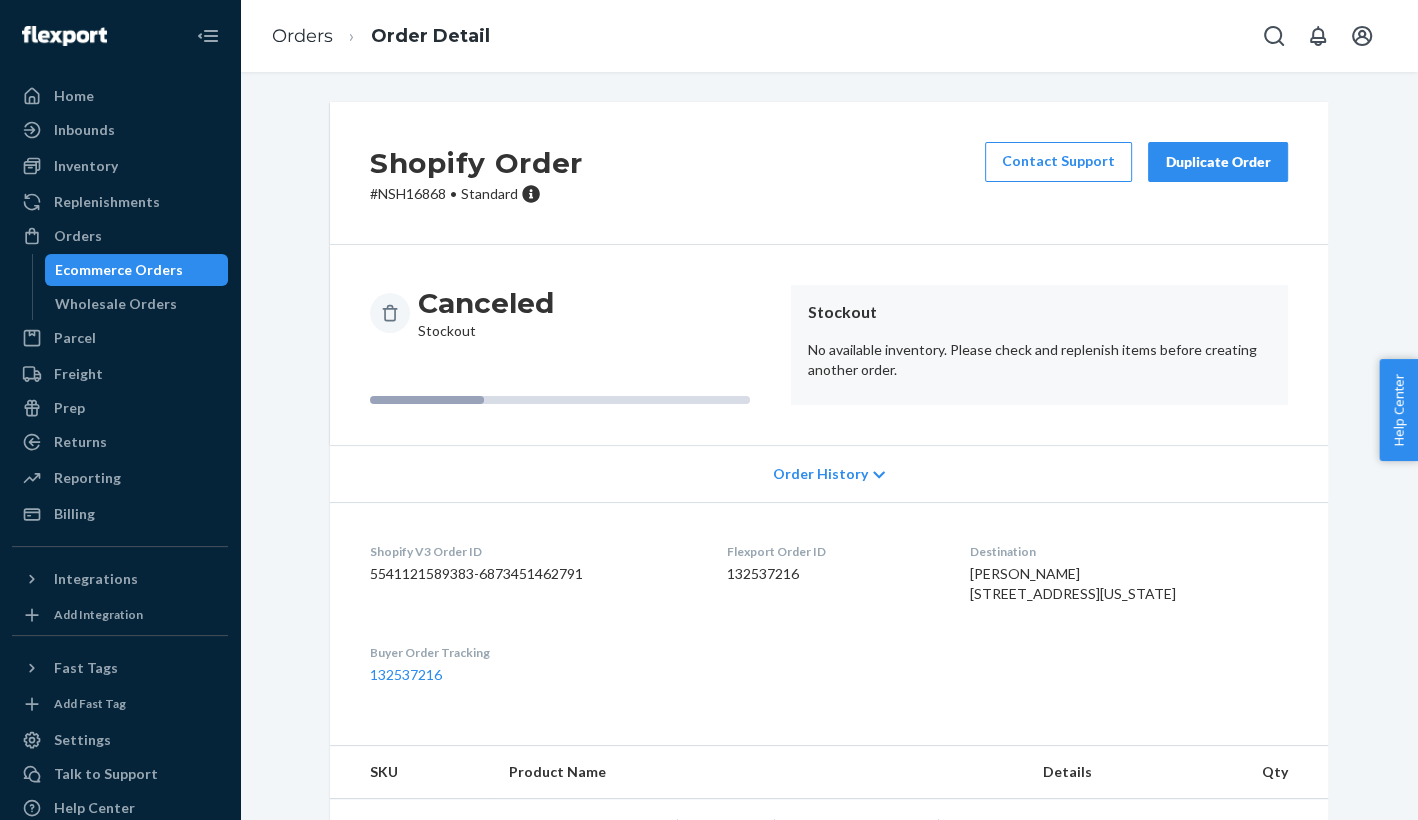 scroll, scrollTop: 92, scrollLeft: 0, axis: vertical 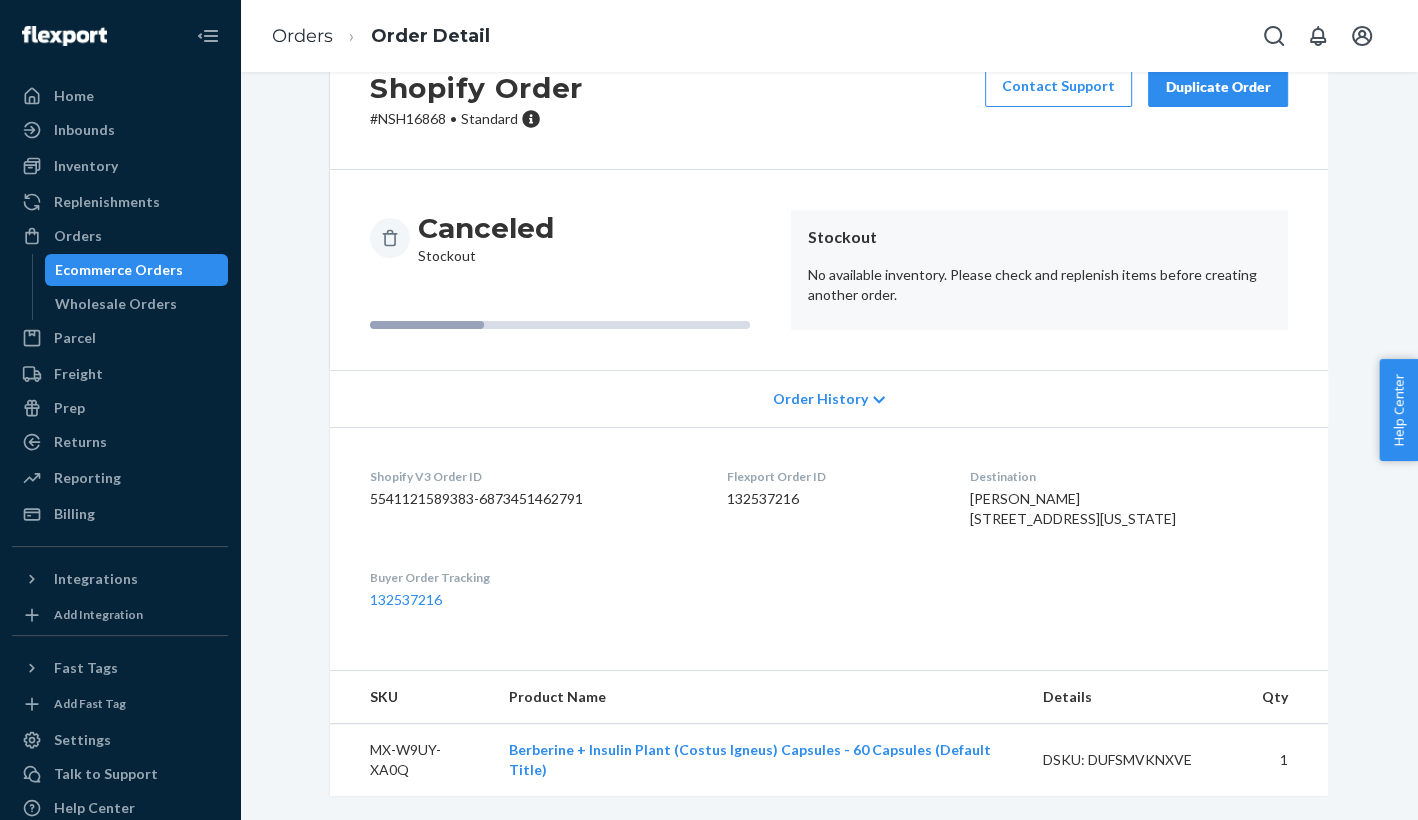 click on "Shopify V3 Order ID 5541121589383-6873451462791 Flexport Order ID 132537216 Destination [PERSON_NAME]
[STREET_ADDRESS][US_STATE] Buyer Order Tracking 132537216" at bounding box center (829, 538) 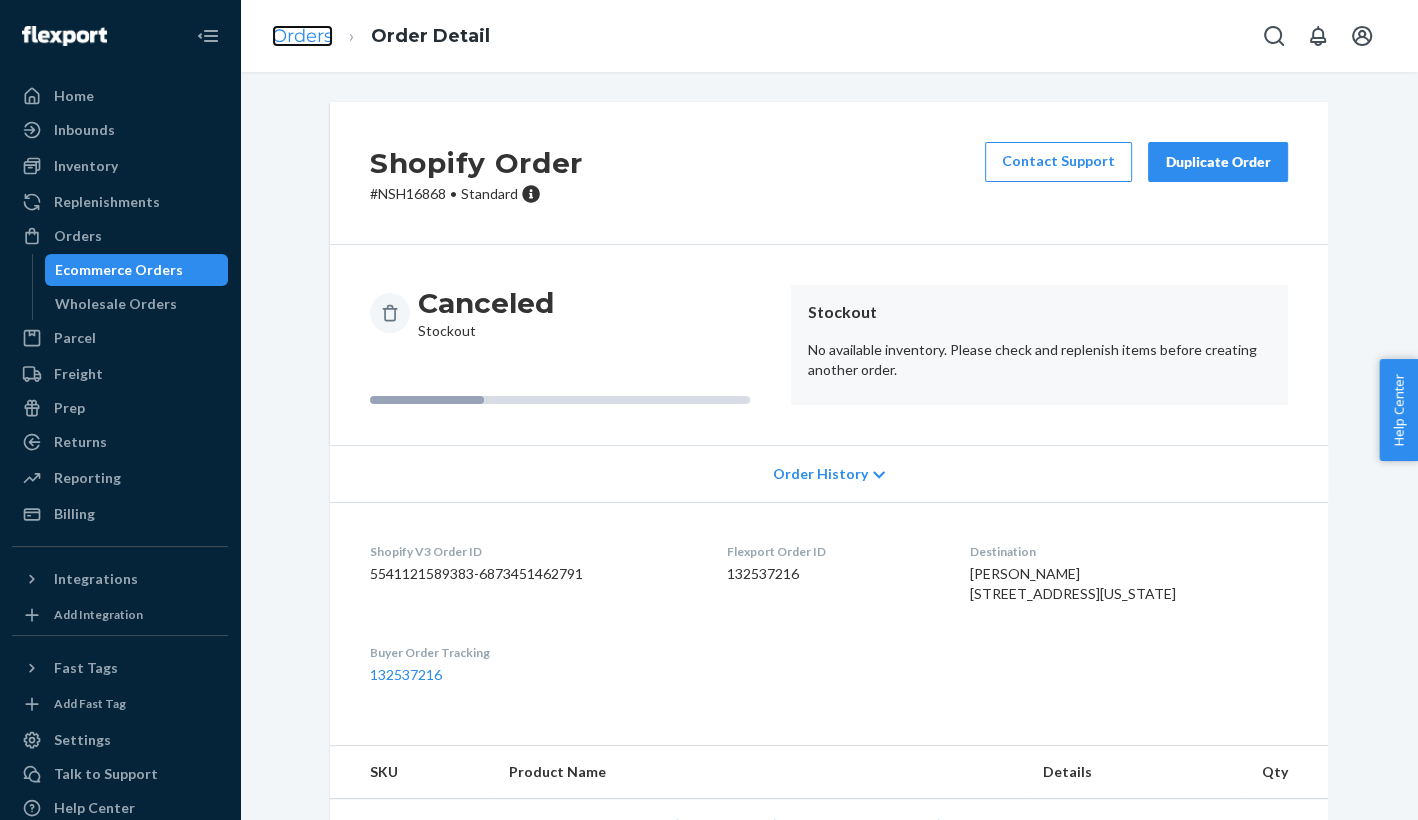 click on "Orders" at bounding box center (302, 36) 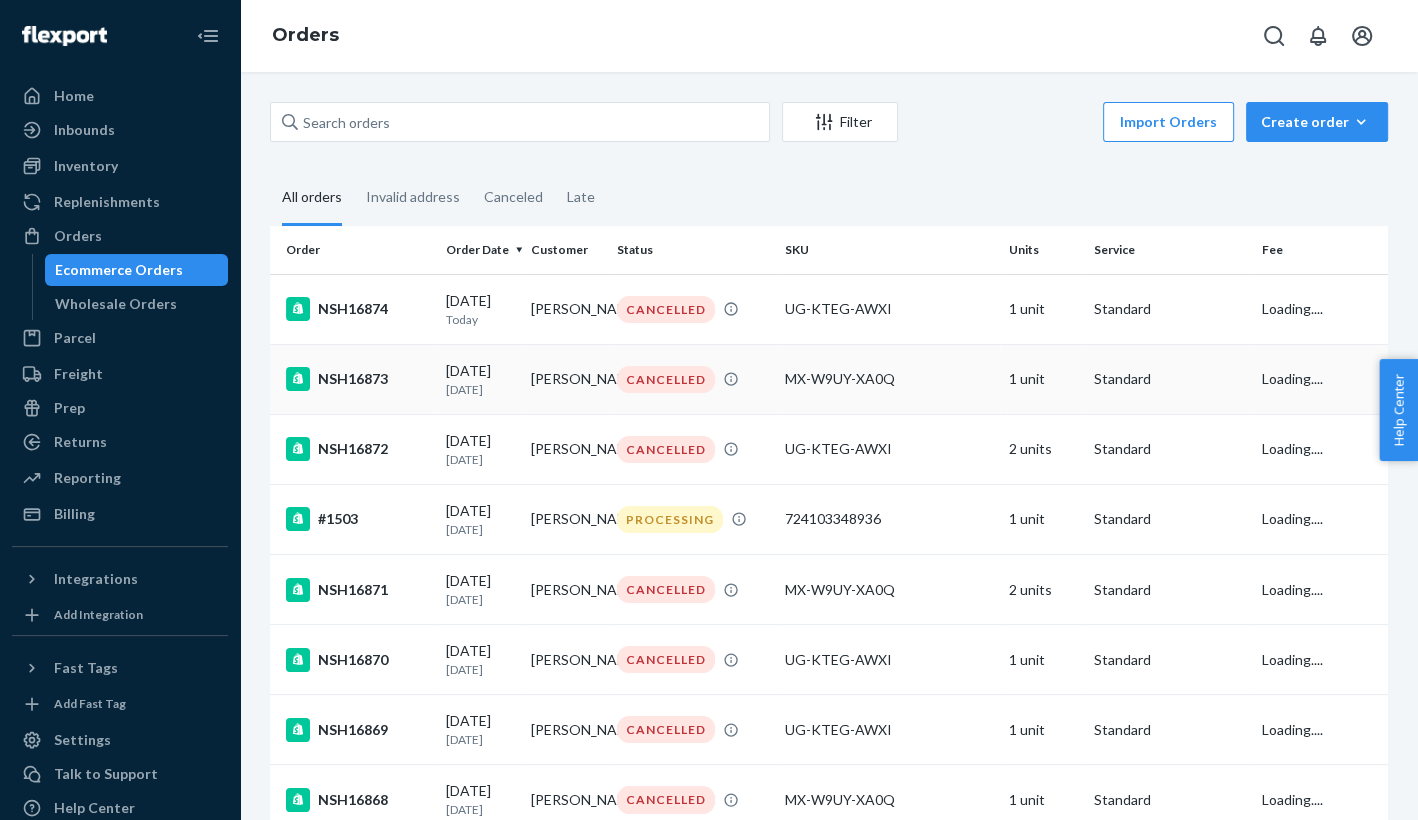 scroll, scrollTop: 85, scrollLeft: 0, axis: vertical 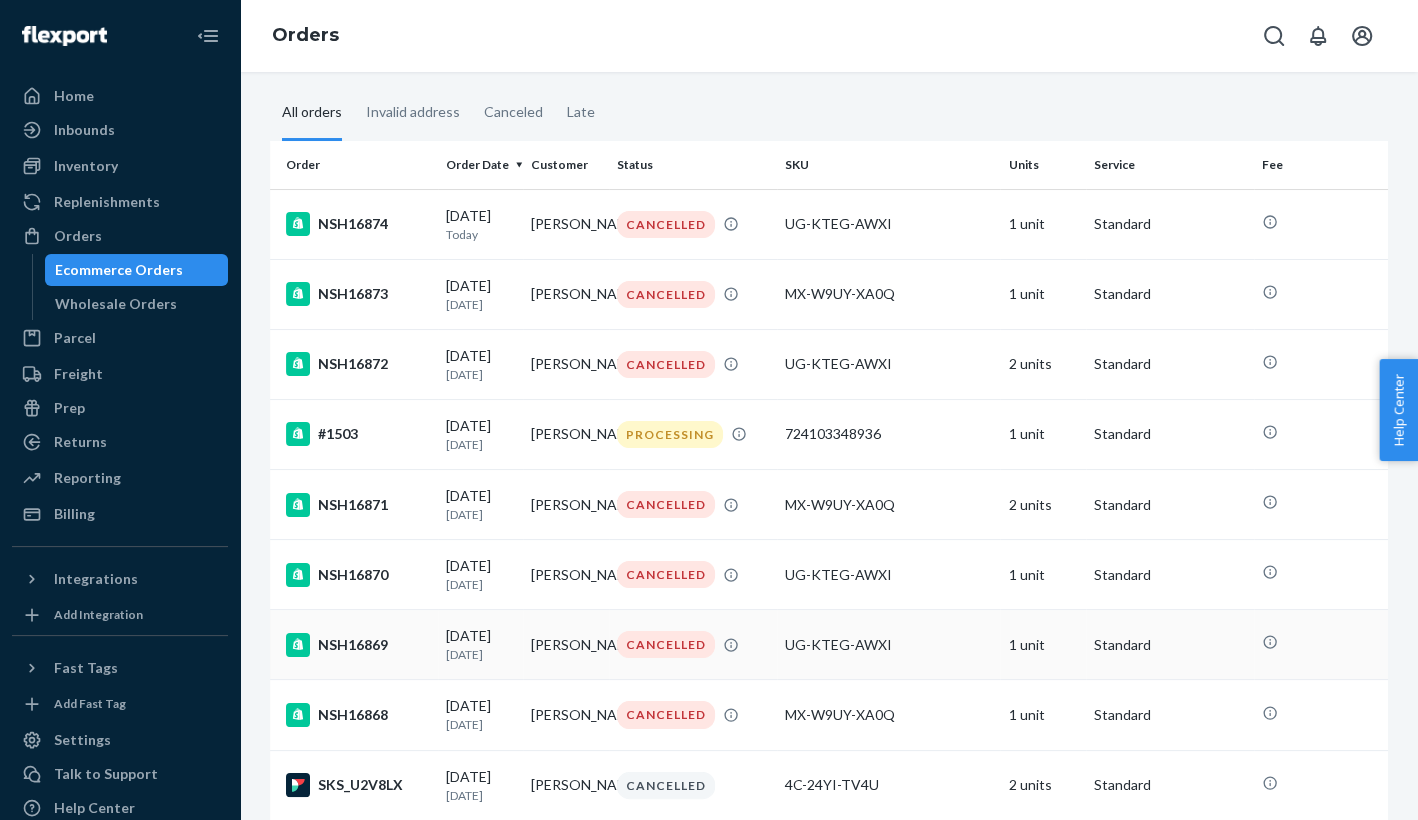 click on "CANCELLED" at bounding box center [693, 645] 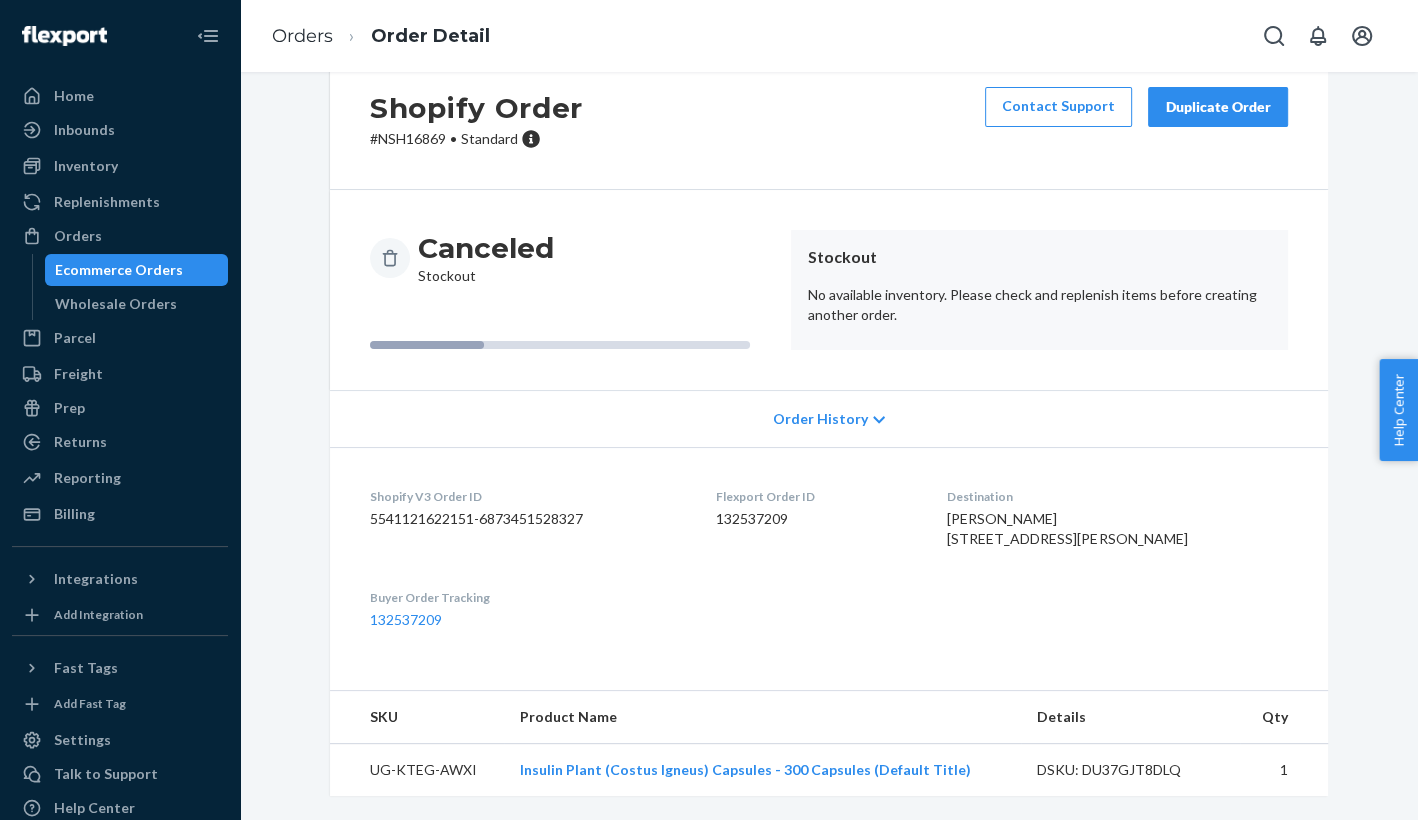 scroll, scrollTop: 0, scrollLeft: 0, axis: both 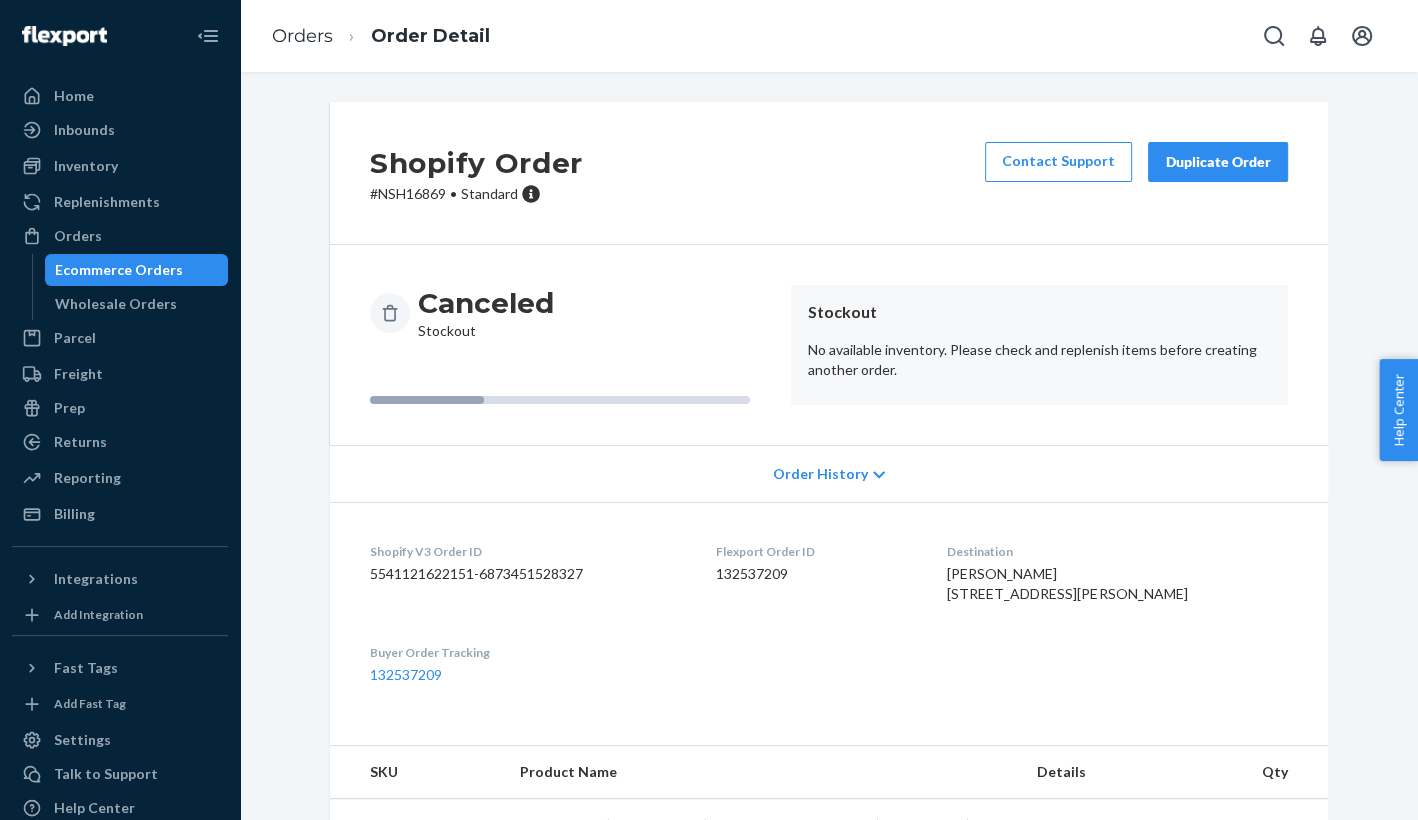 click on "Duplicate Order" at bounding box center (1218, 162) 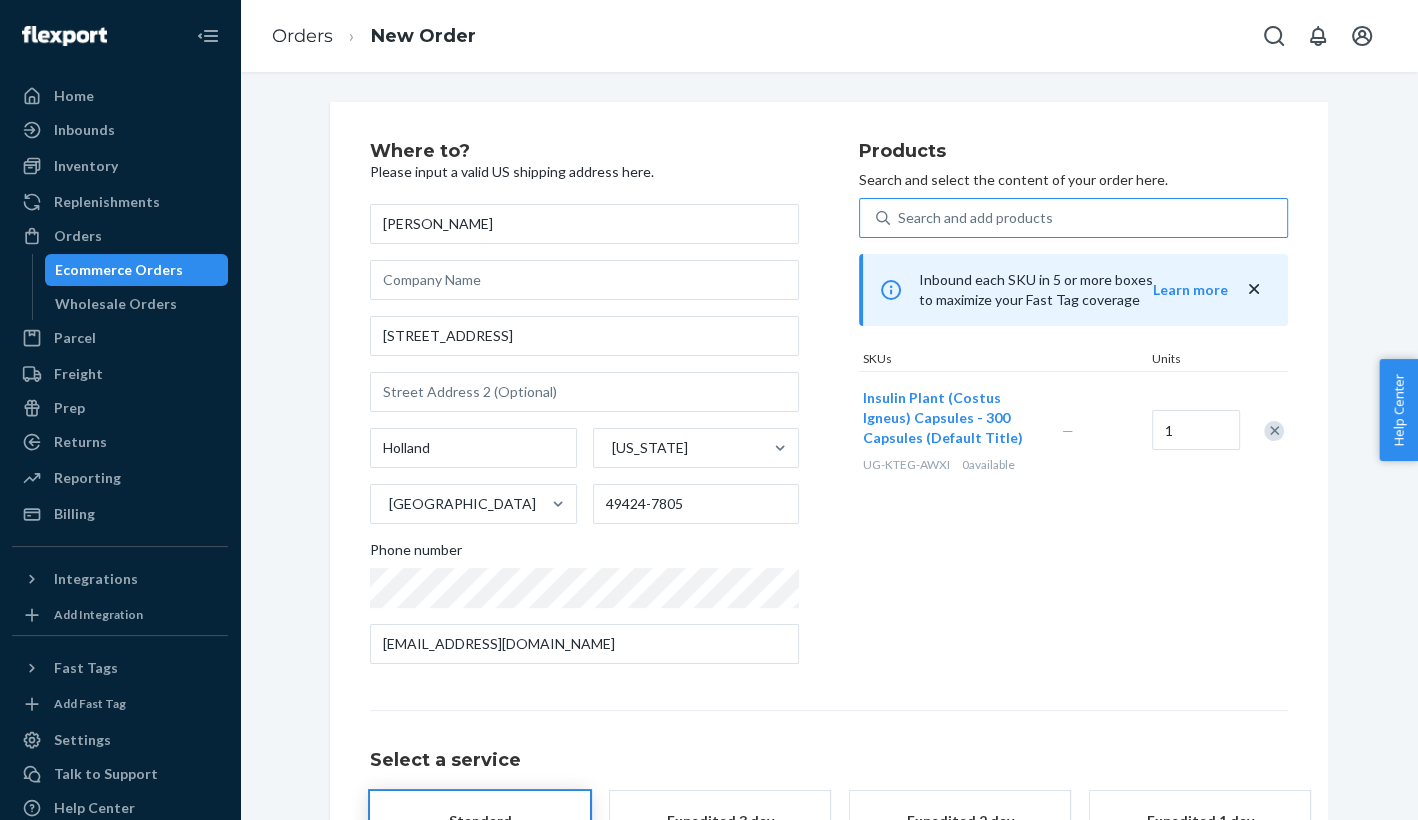 click on "Search and add products" at bounding box center [975, 218] 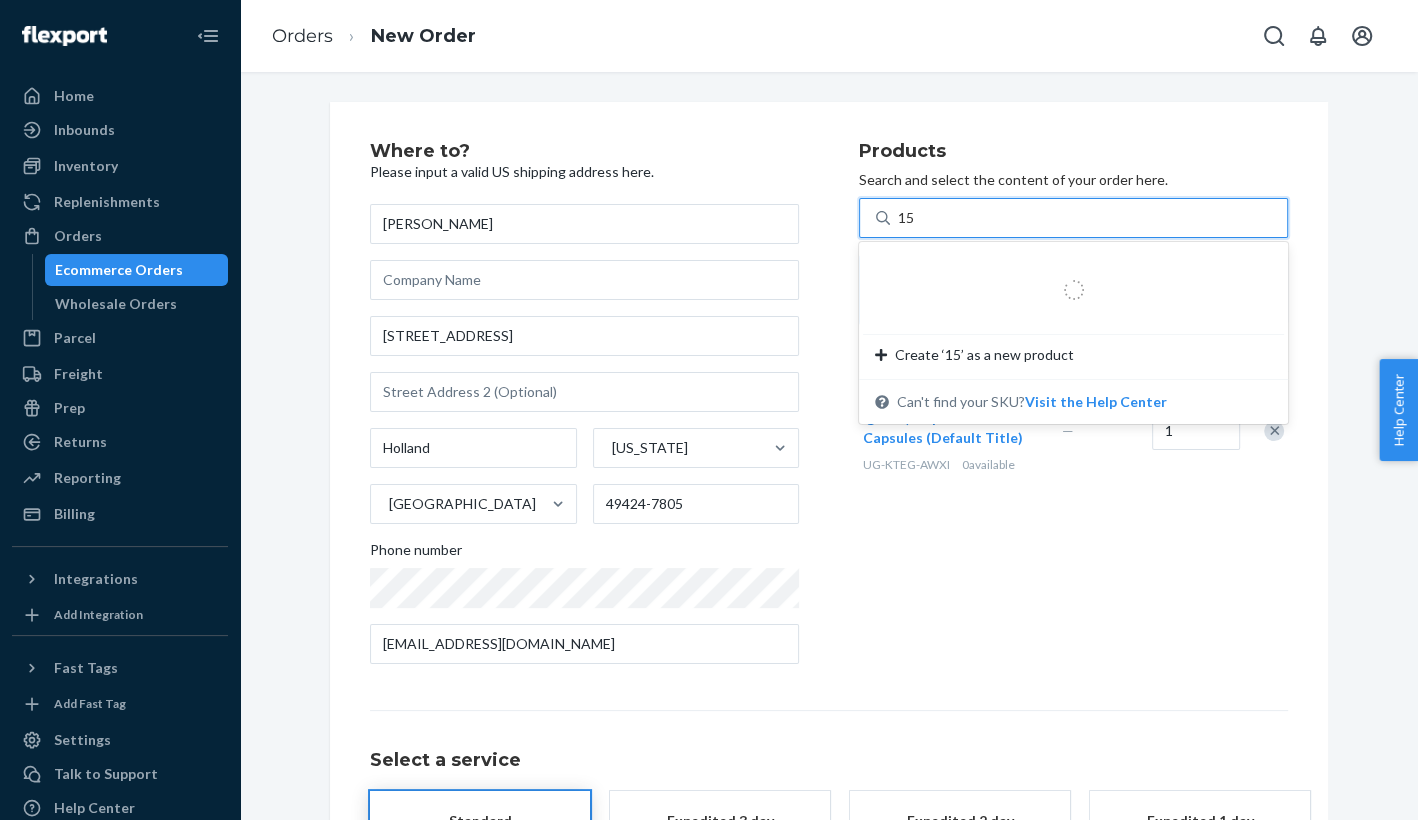 type on "150" 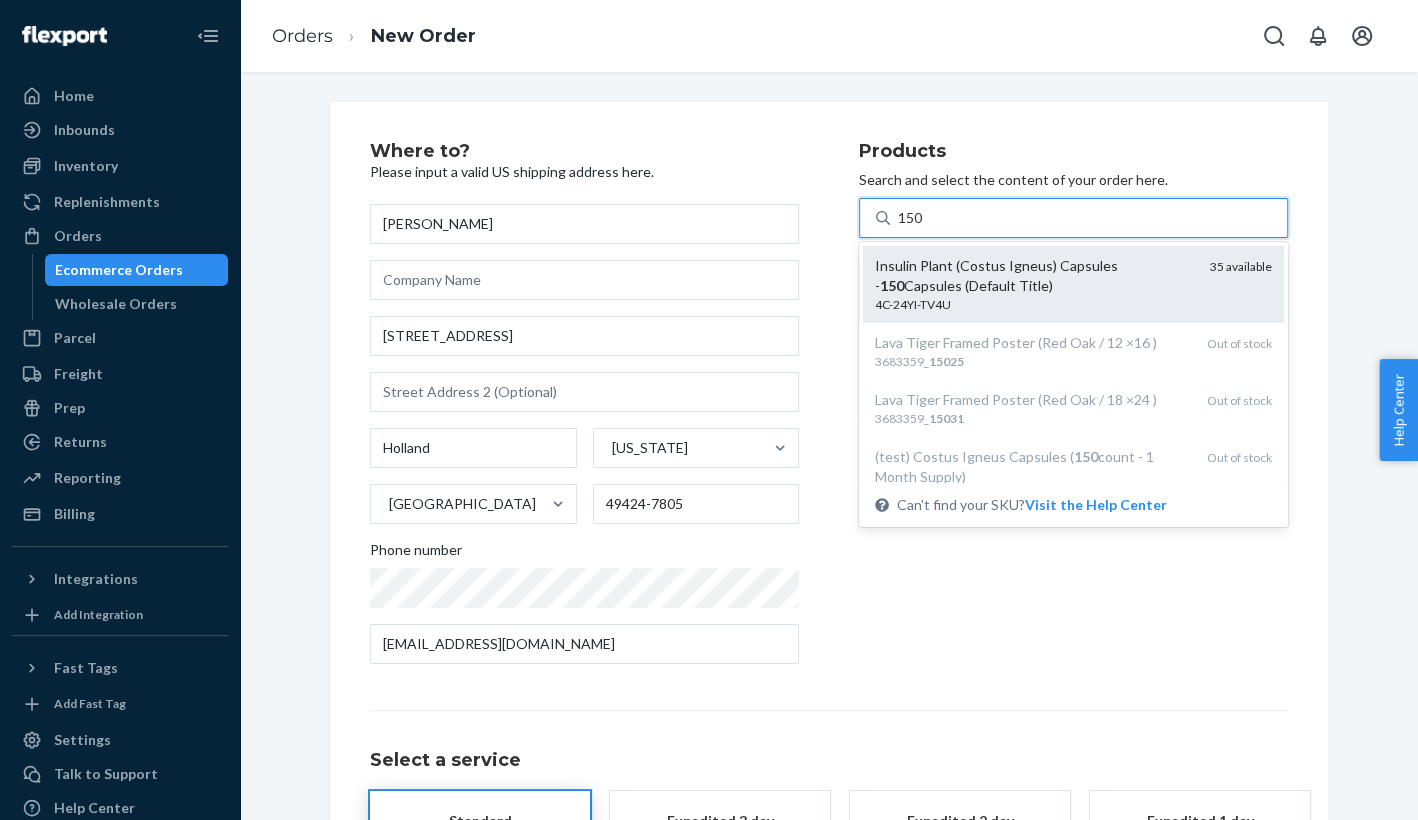 click on "Insulin Plant (Costus Igneus) Capsules -  150  Capsules (Default Title)" at bounding box center [1034, 276] 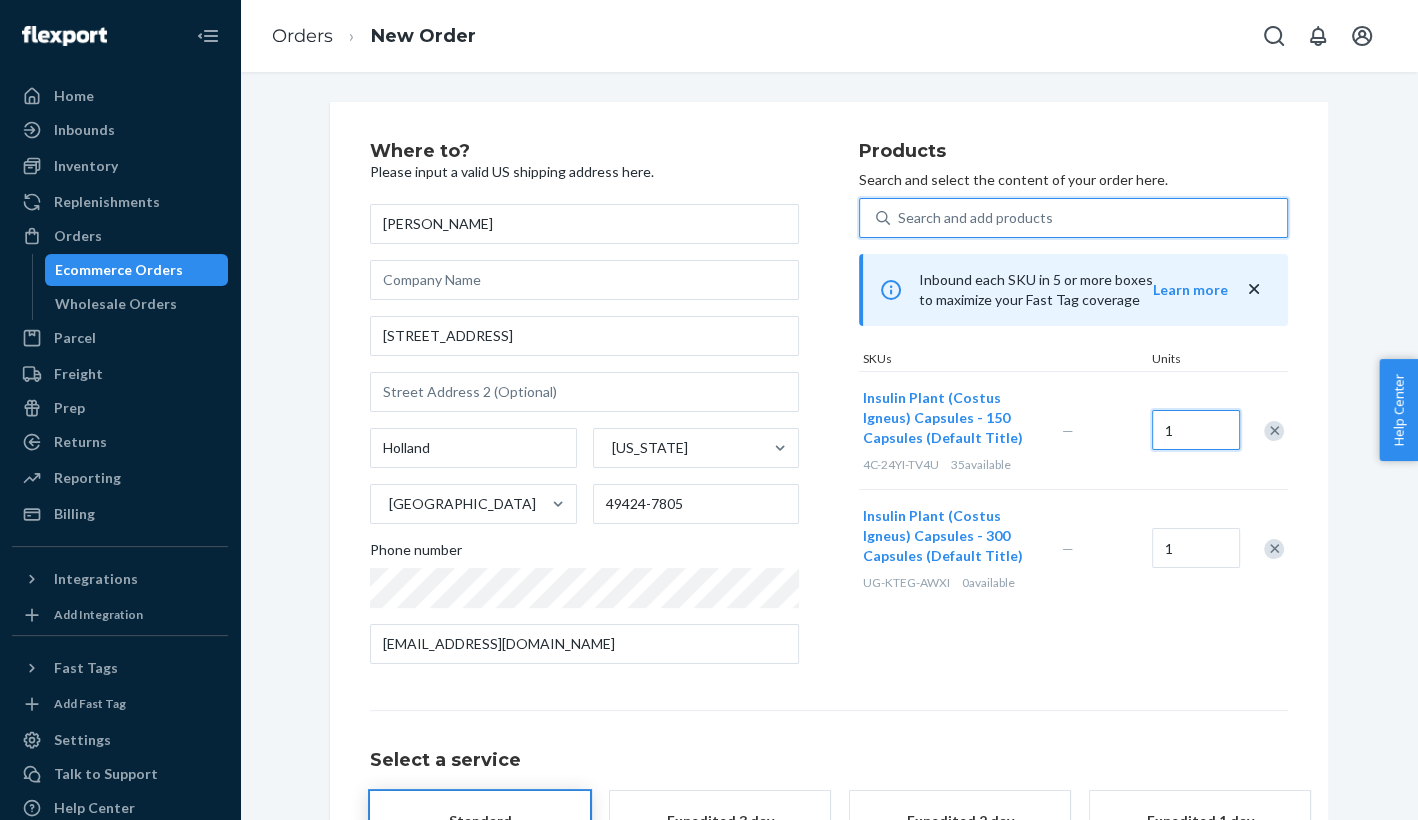 click on "1" at bounding box center [1196, 430] 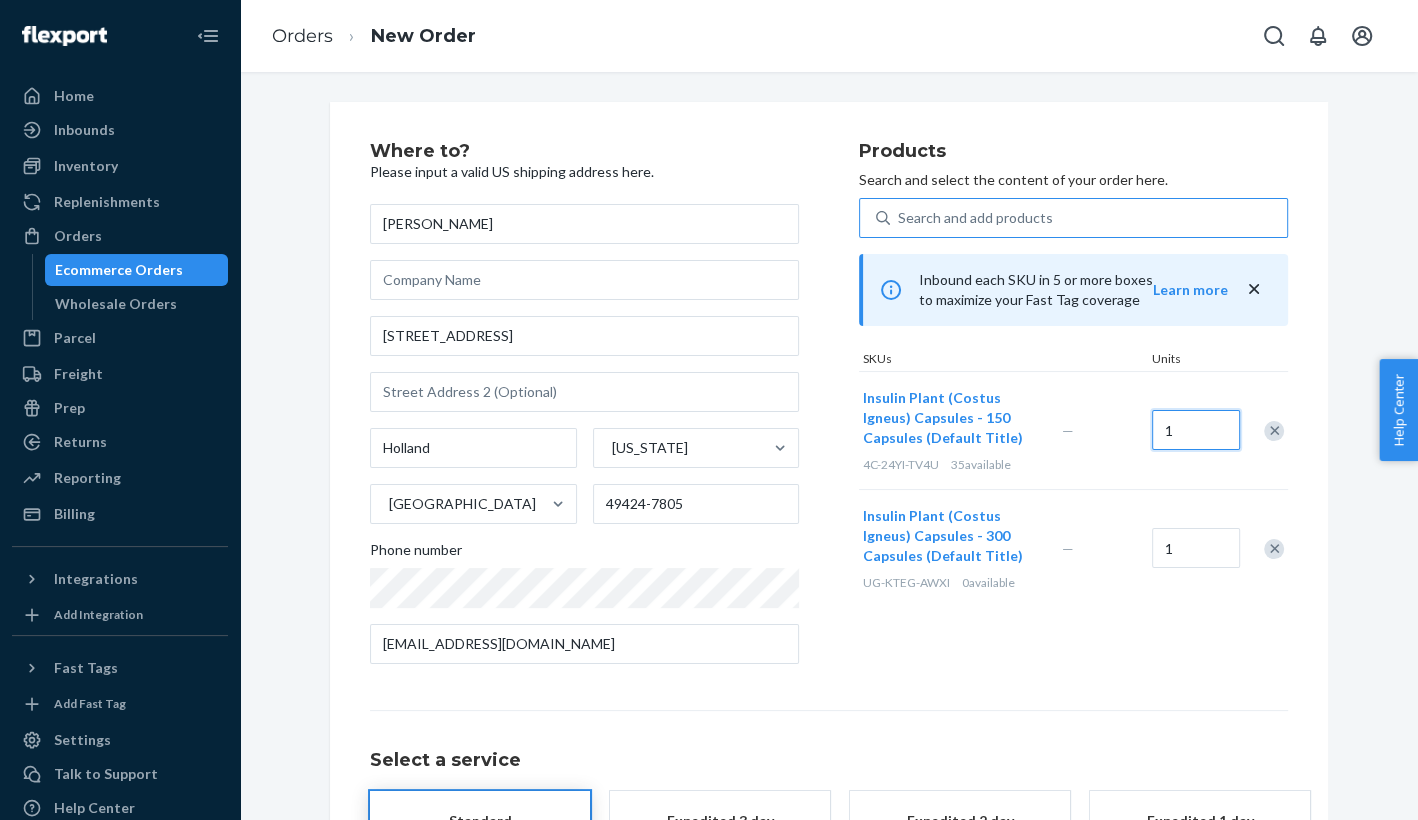 click on "1" at bounding box center [1196, 430] 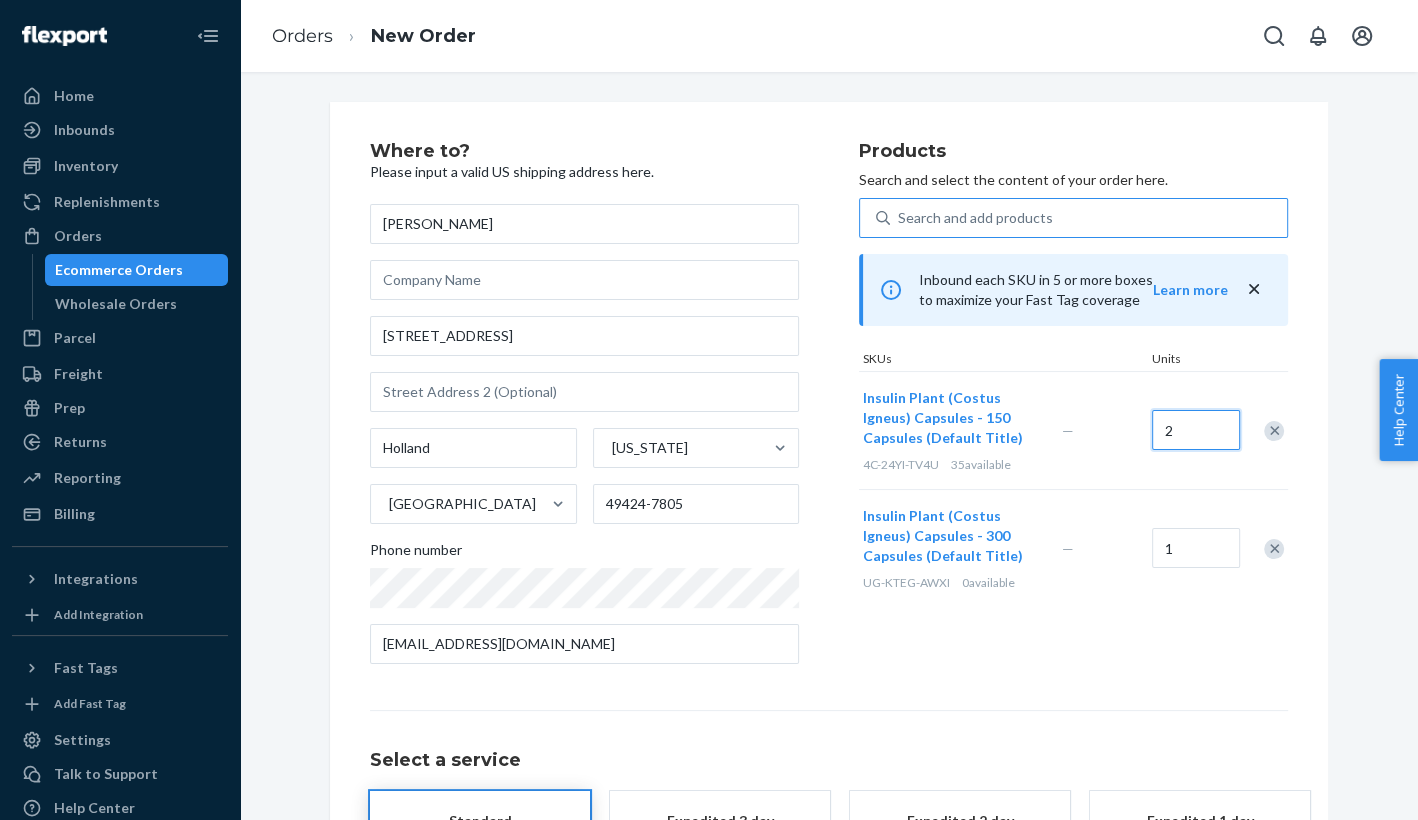 type on "2" 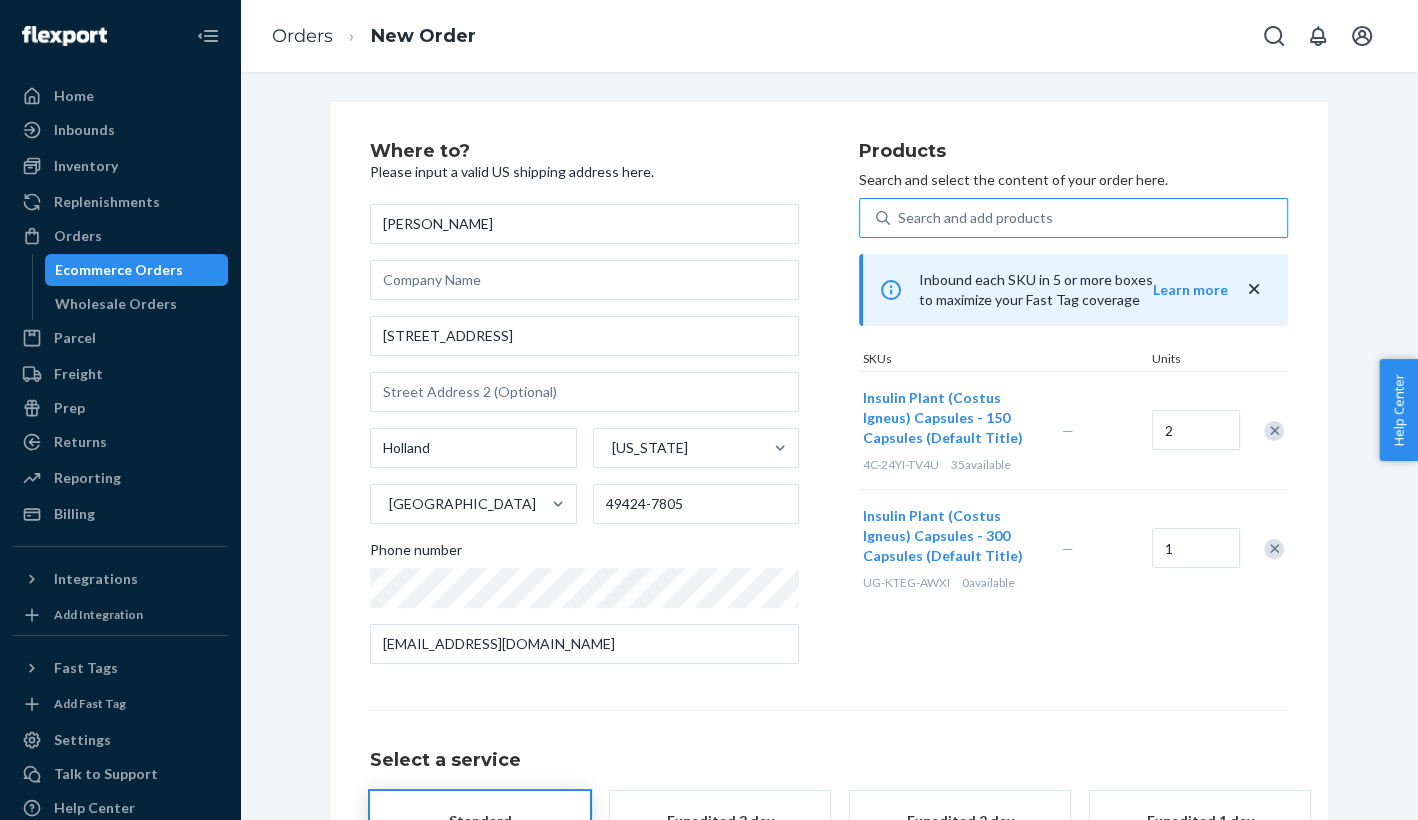 click at bounding box center [1263, 548] 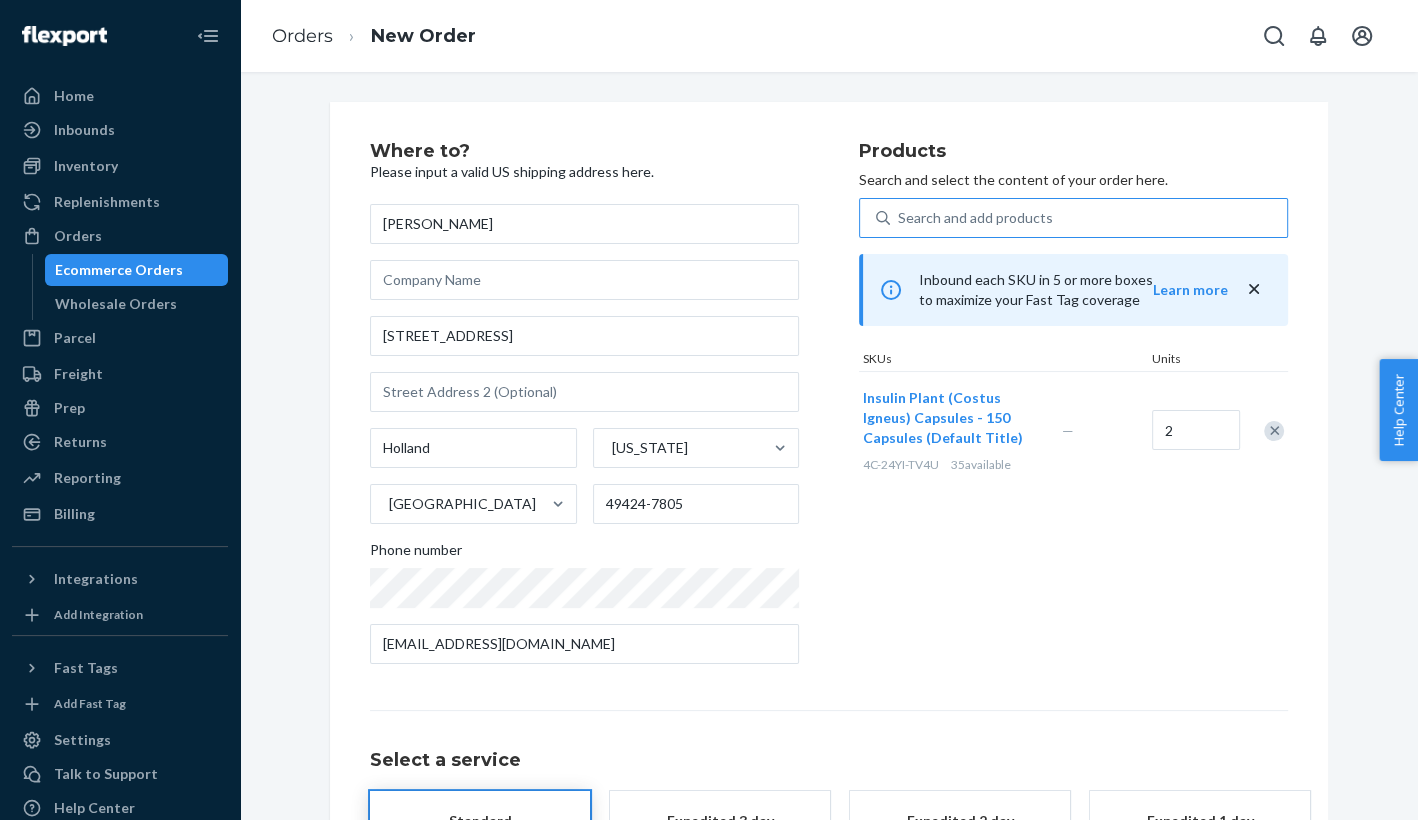 scroll, scrollTop: 190, scrollLeft: 0, axis: vertical 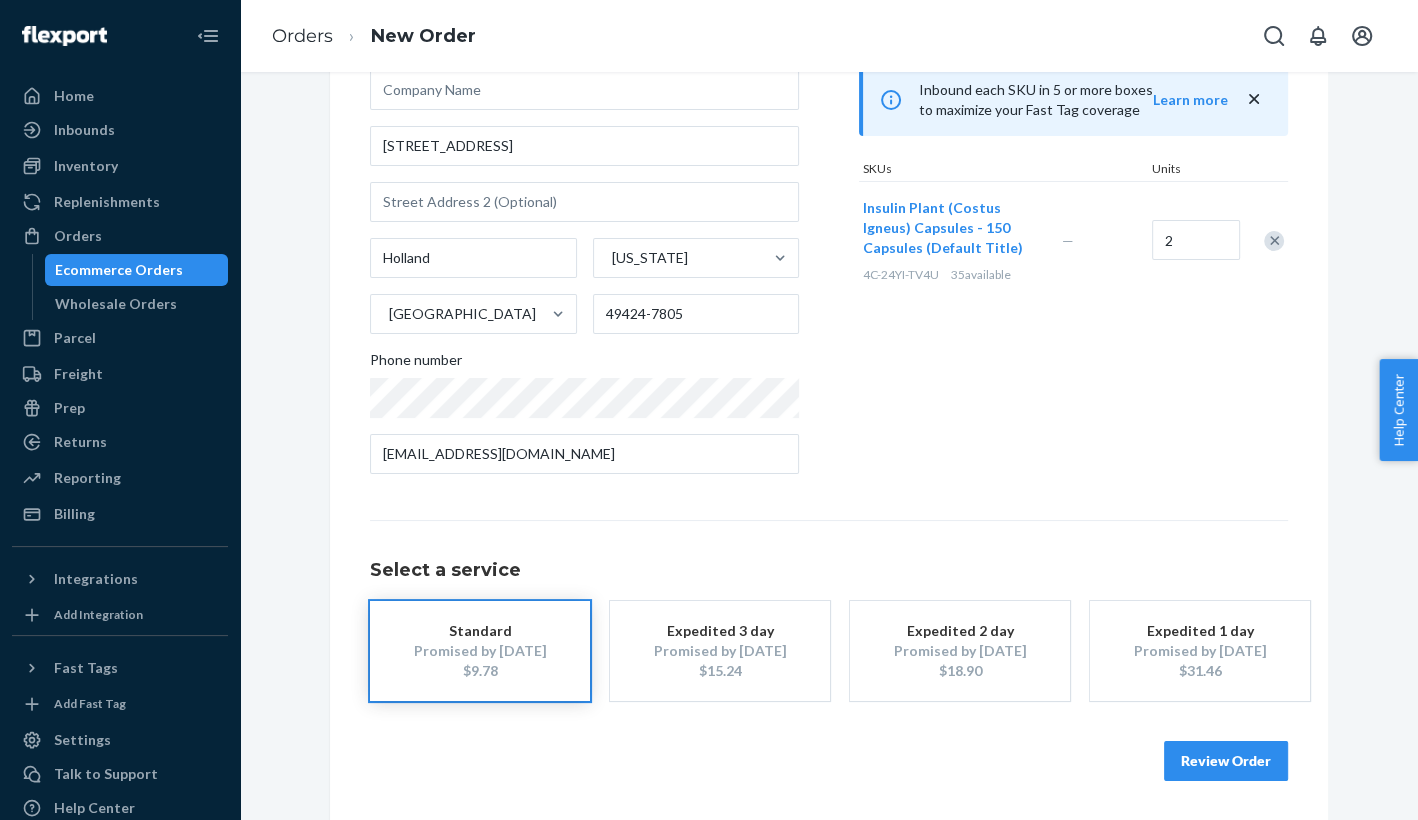 click on "Review Order" at bounding box center [1226, 761] 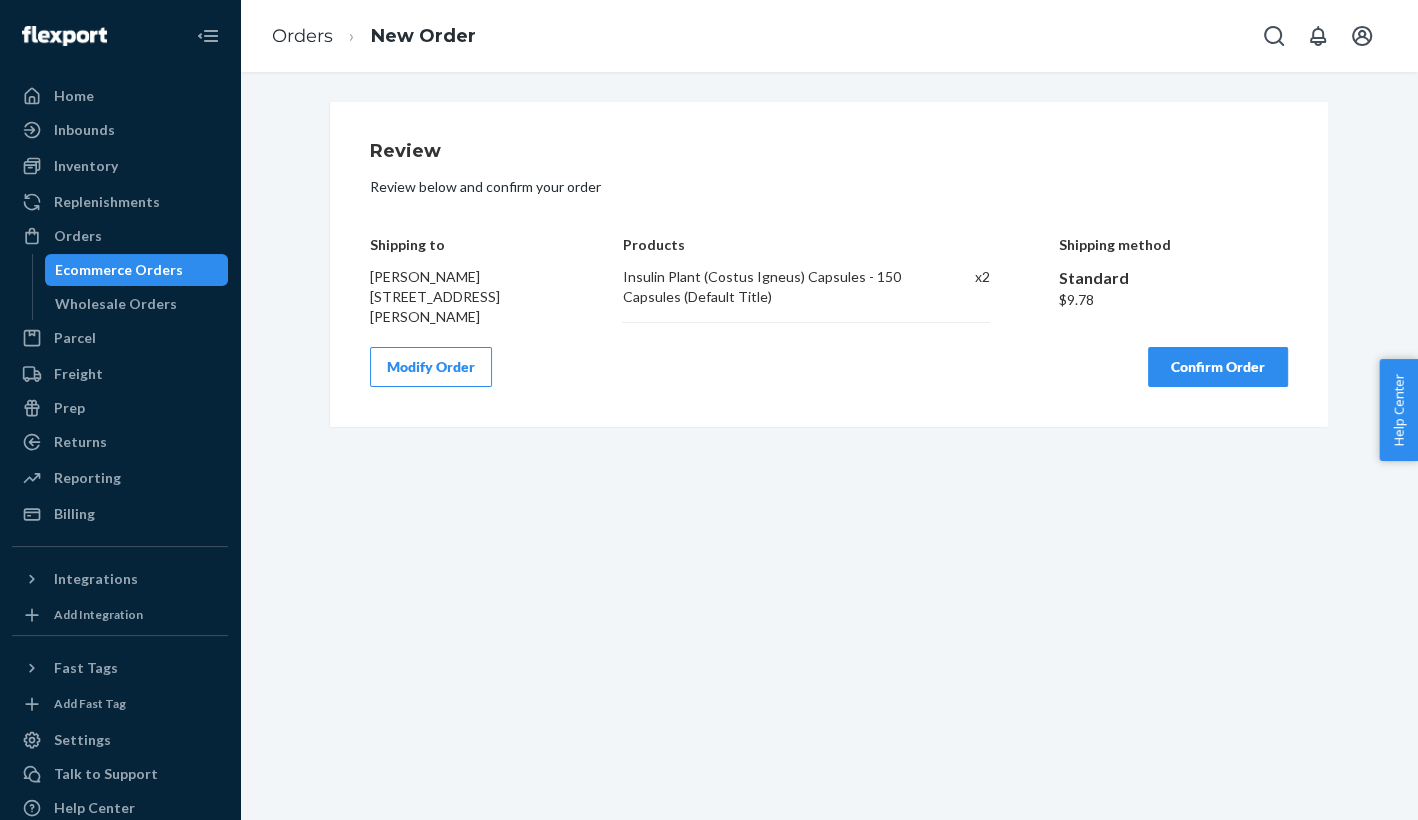 scroll, scrollTop: 0, scrollLeft: 0, axis: both 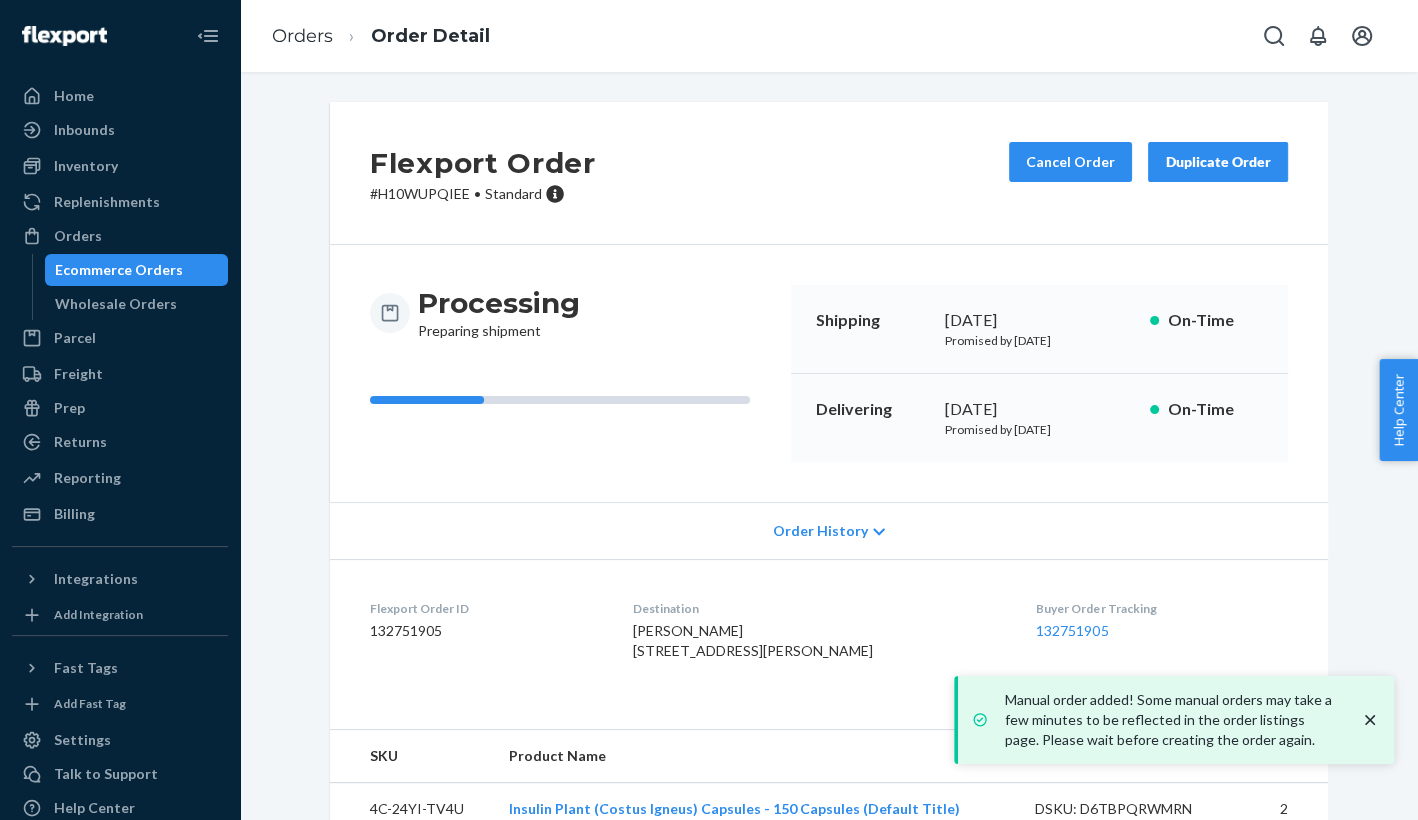 click on "Ecommerce Orders" at bounding box center [137, 270] 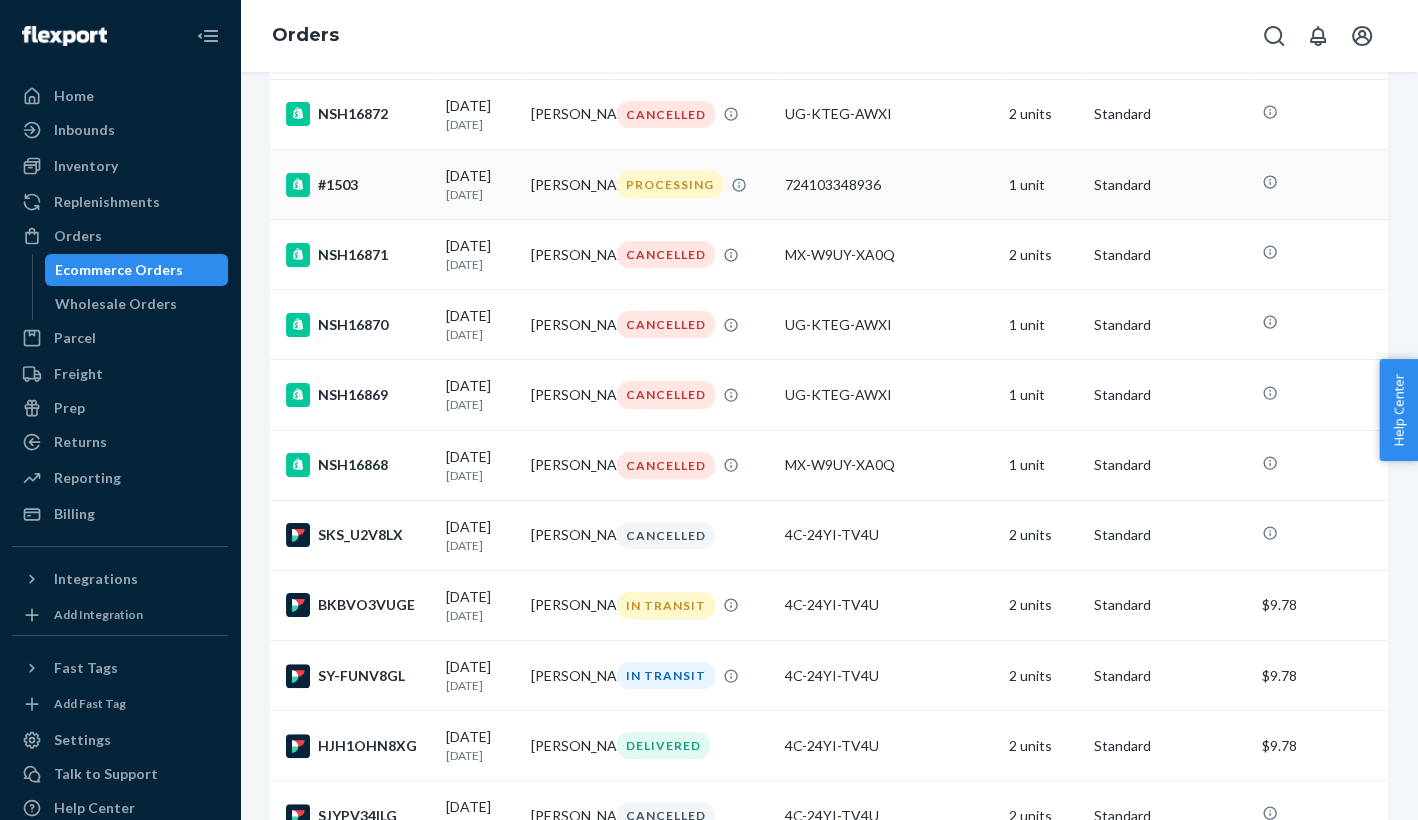 scroll, scrollTop: 403, scrollLeft: 0, axis: vertical 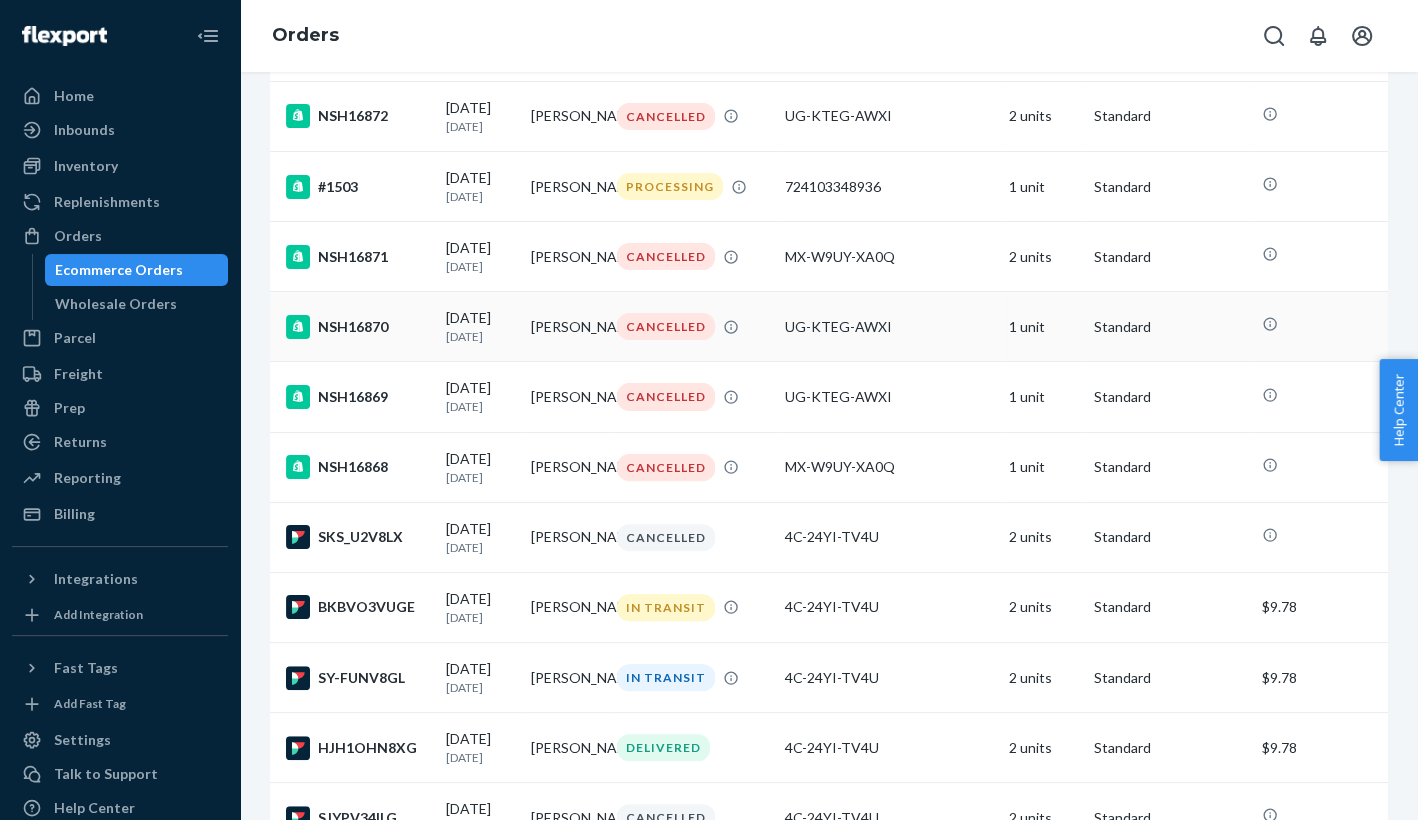 click on "[PERSON_NAME]" at bounding box center (566, 327) 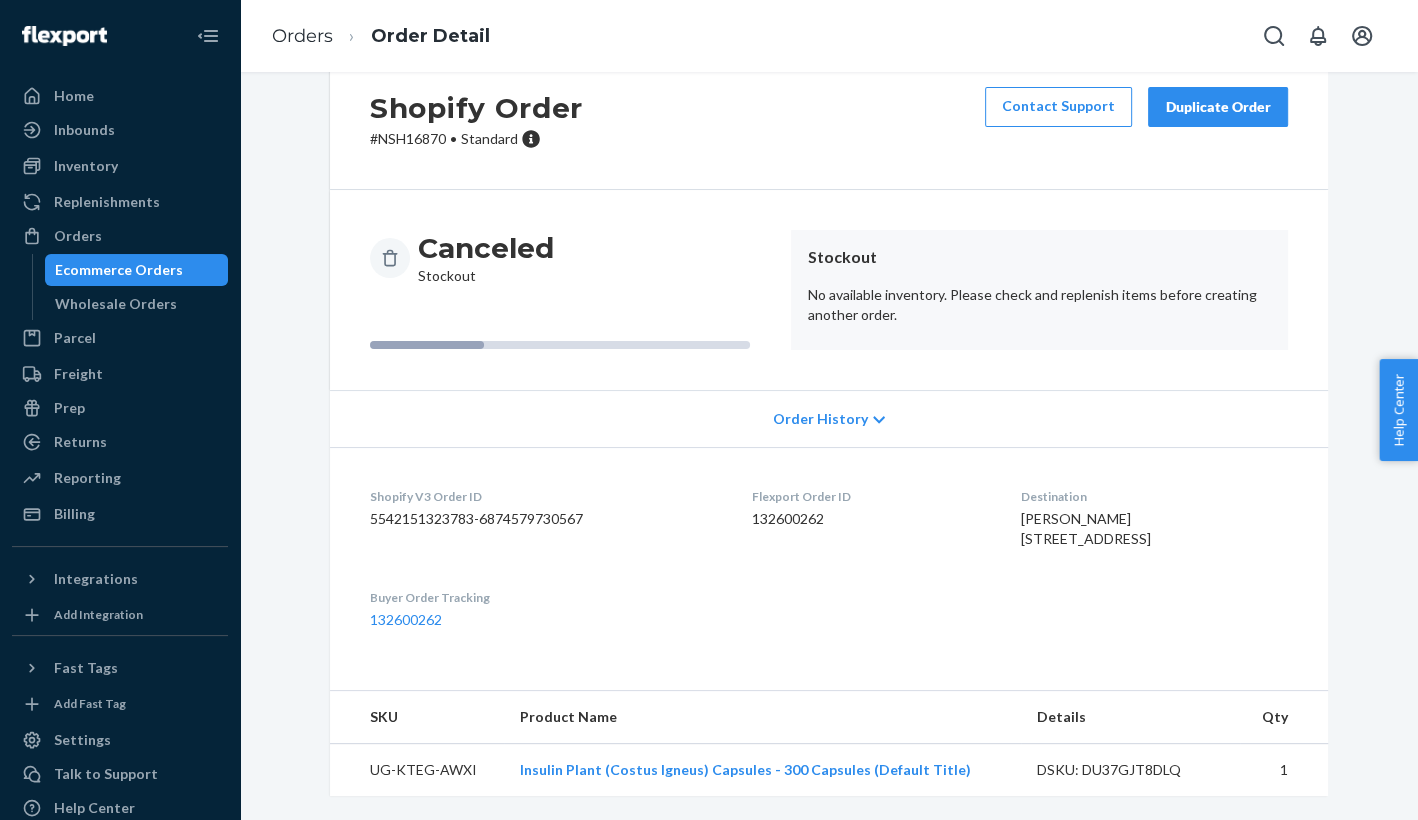 scroll, scrollTop: 0, scrollLeft: 0, axis: both 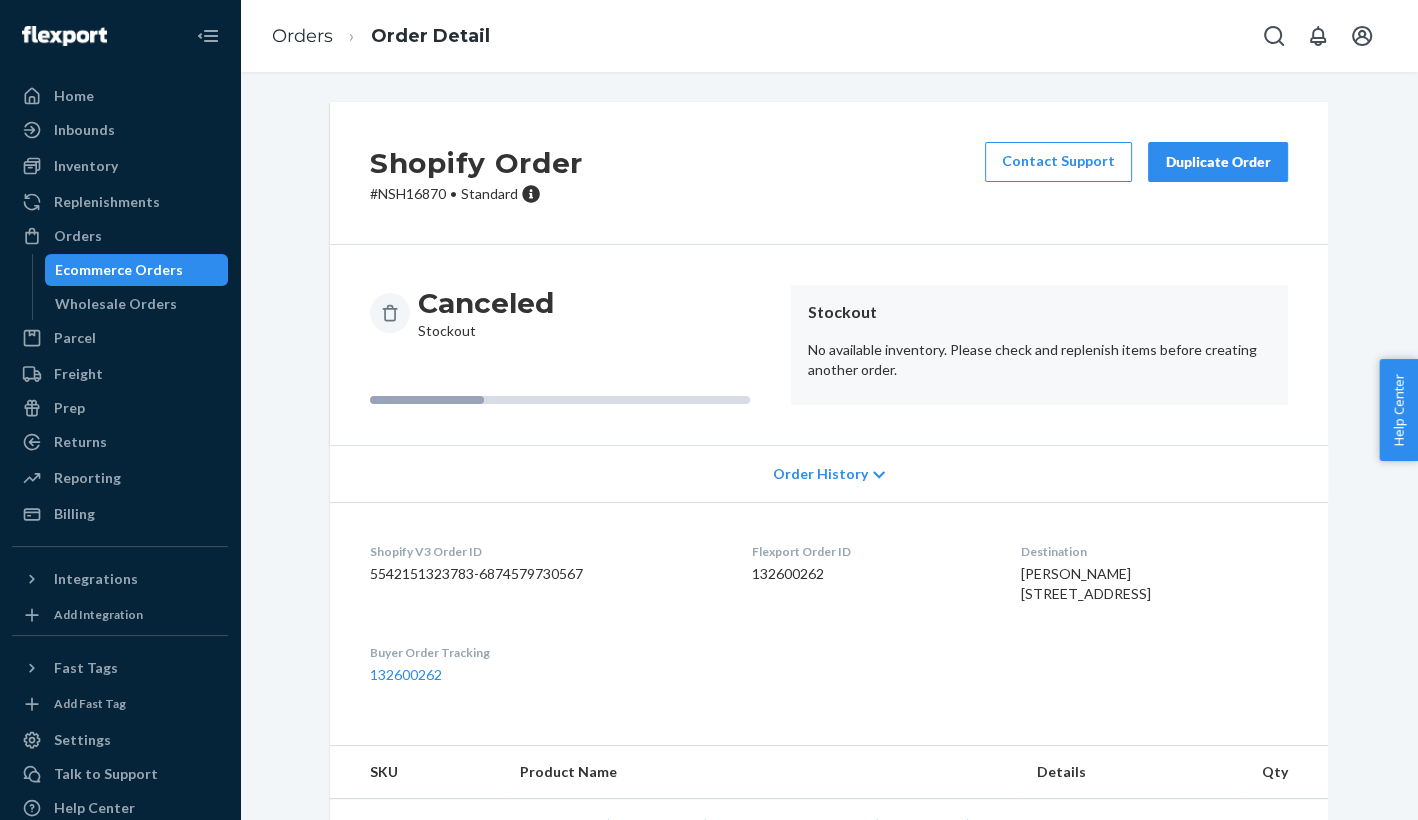 click on "Duplicate Order" at bounding box center (1218, 162) 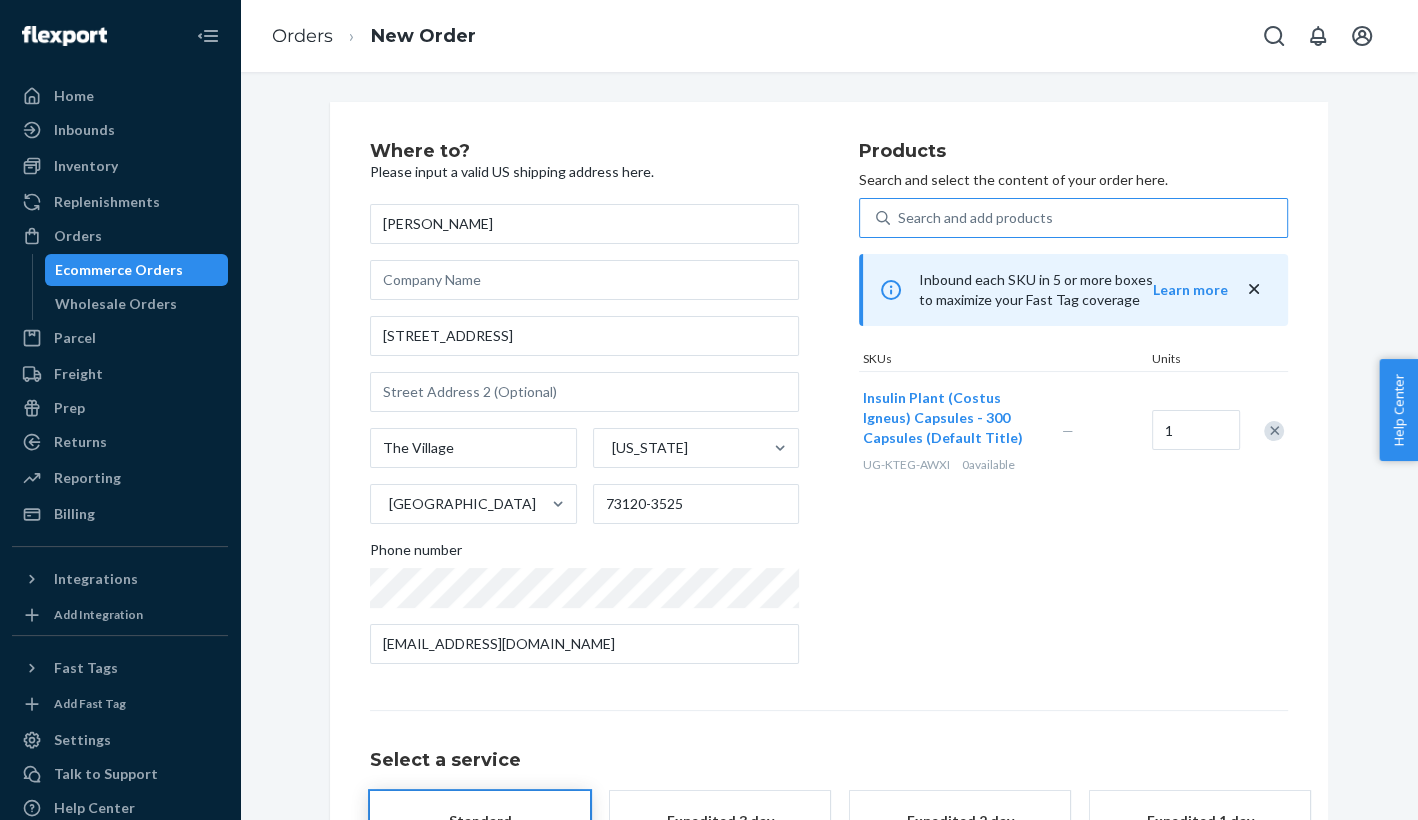 click on "Search and add products" at bounding box center (1088, 218) 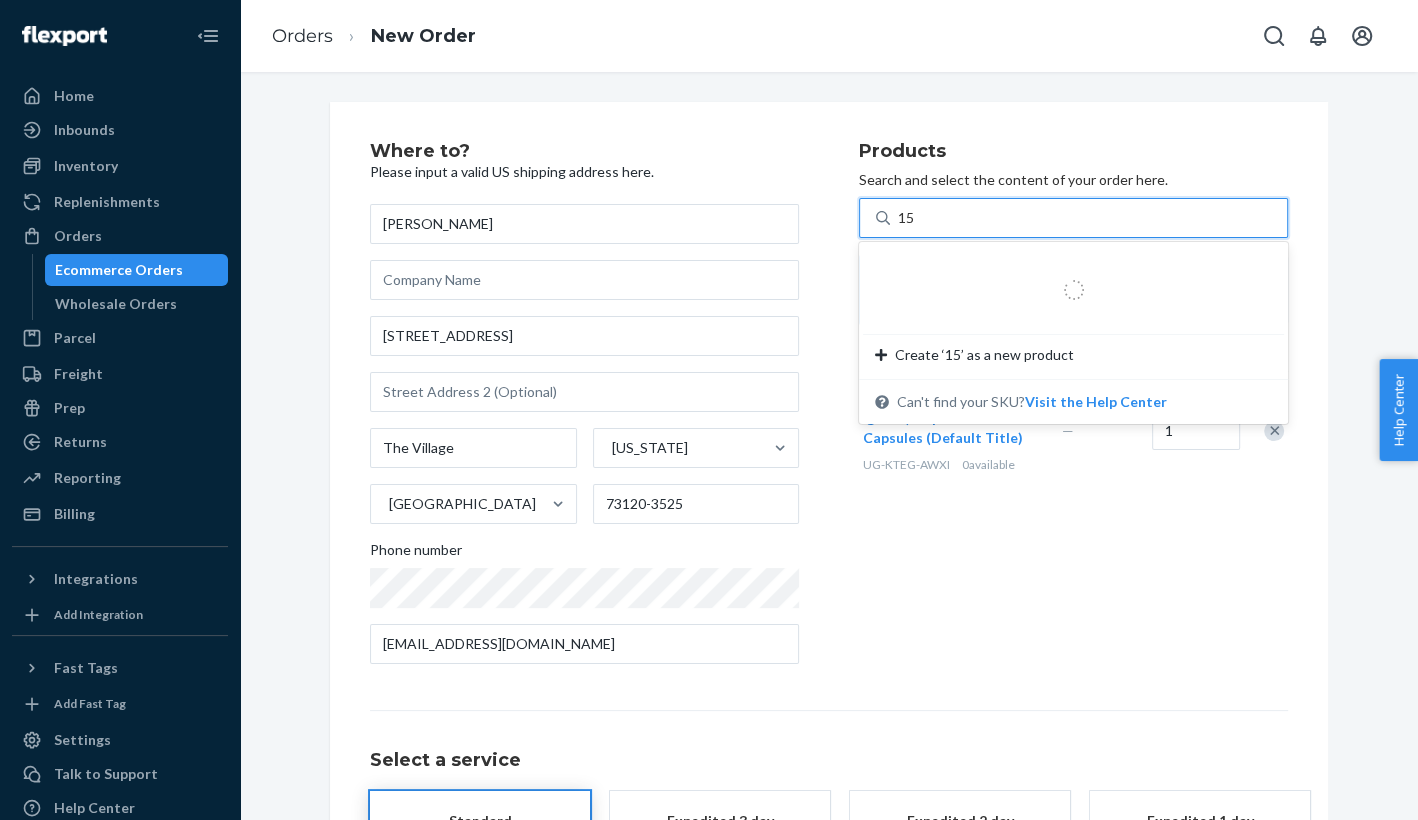 type on "150" 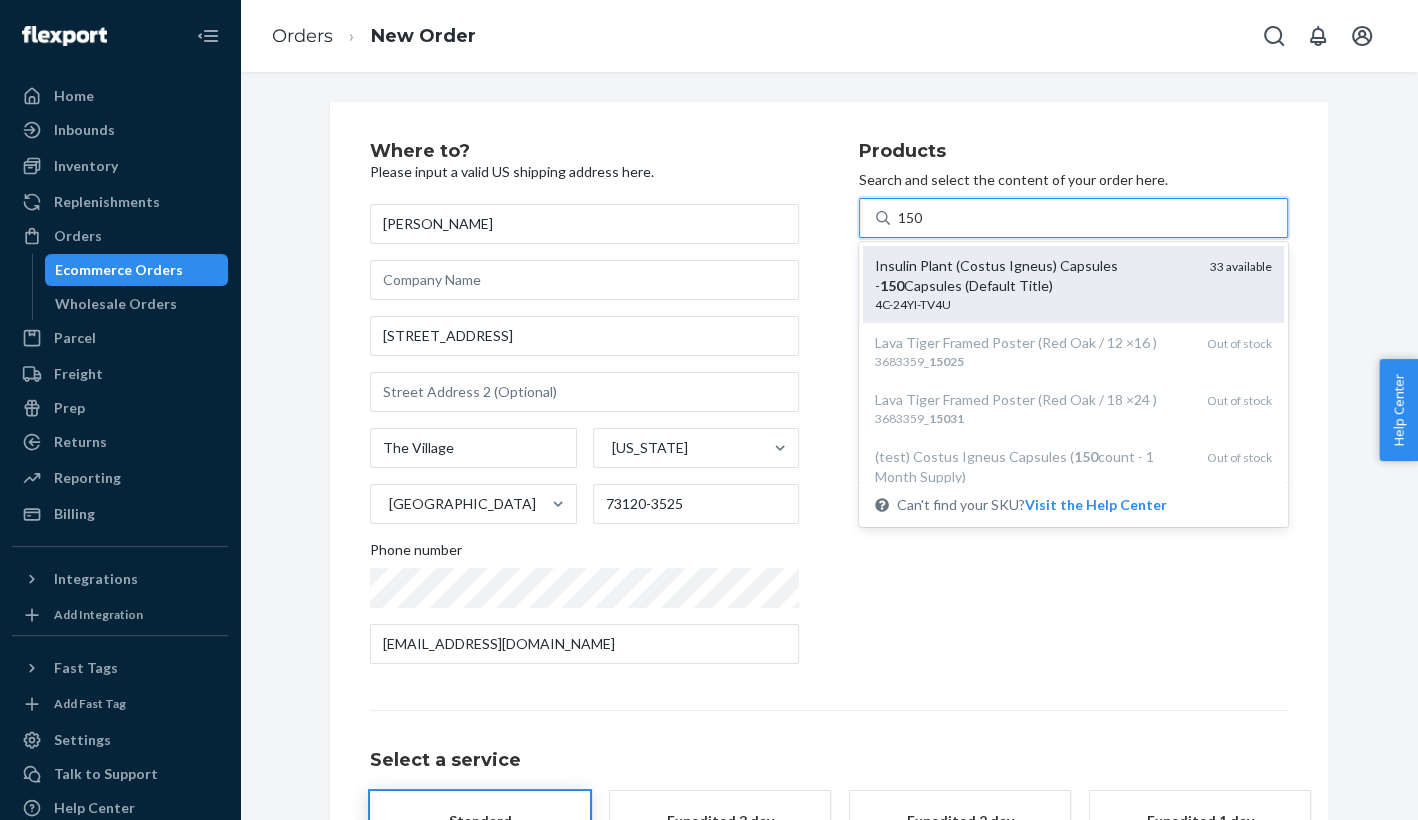 click on "Insulin Plant (Costus Igneus) Capsules -  150  Capsules (Default Title)" at bounding box center (1034, 276) 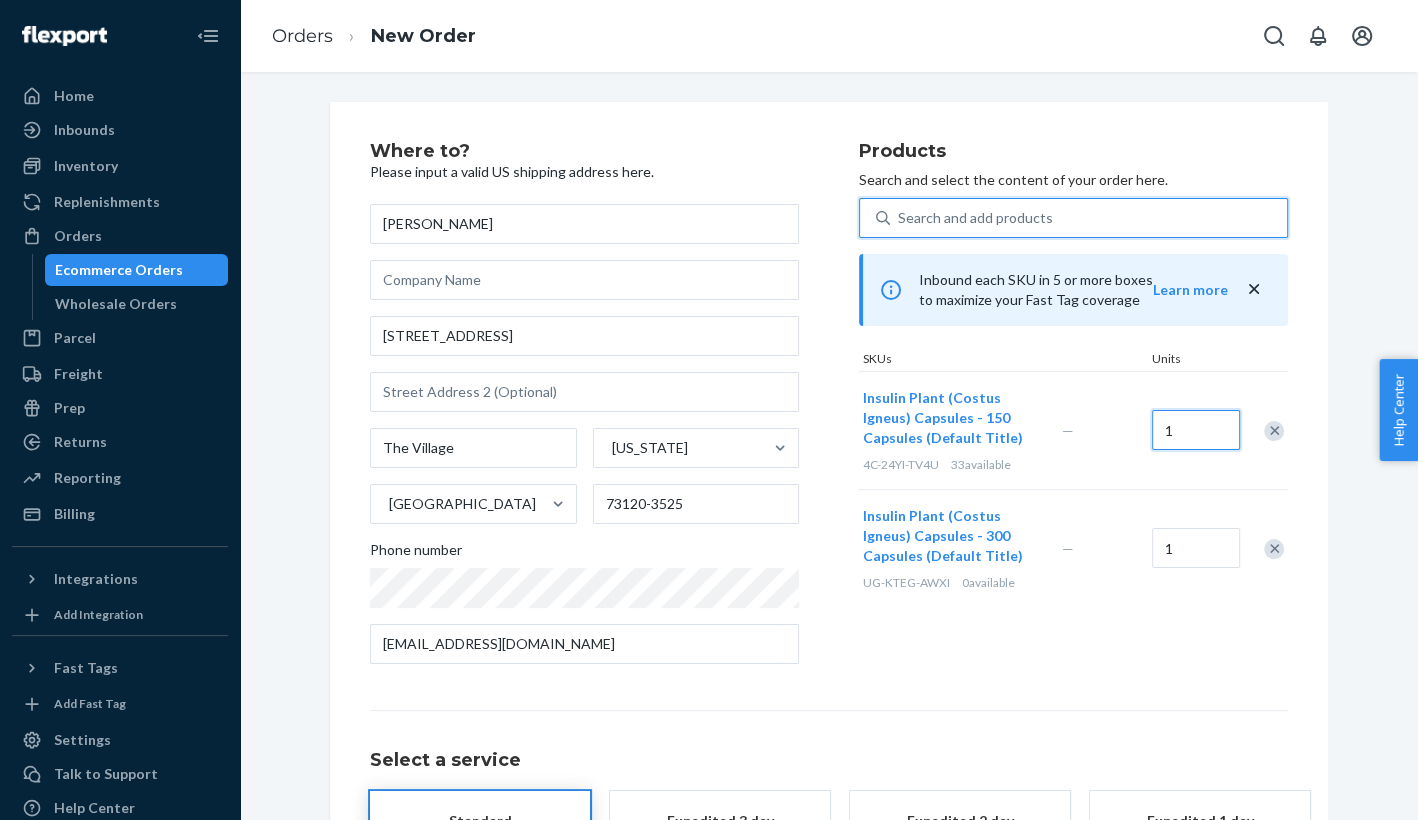 click on "1" at bounding box center (1196, 430) 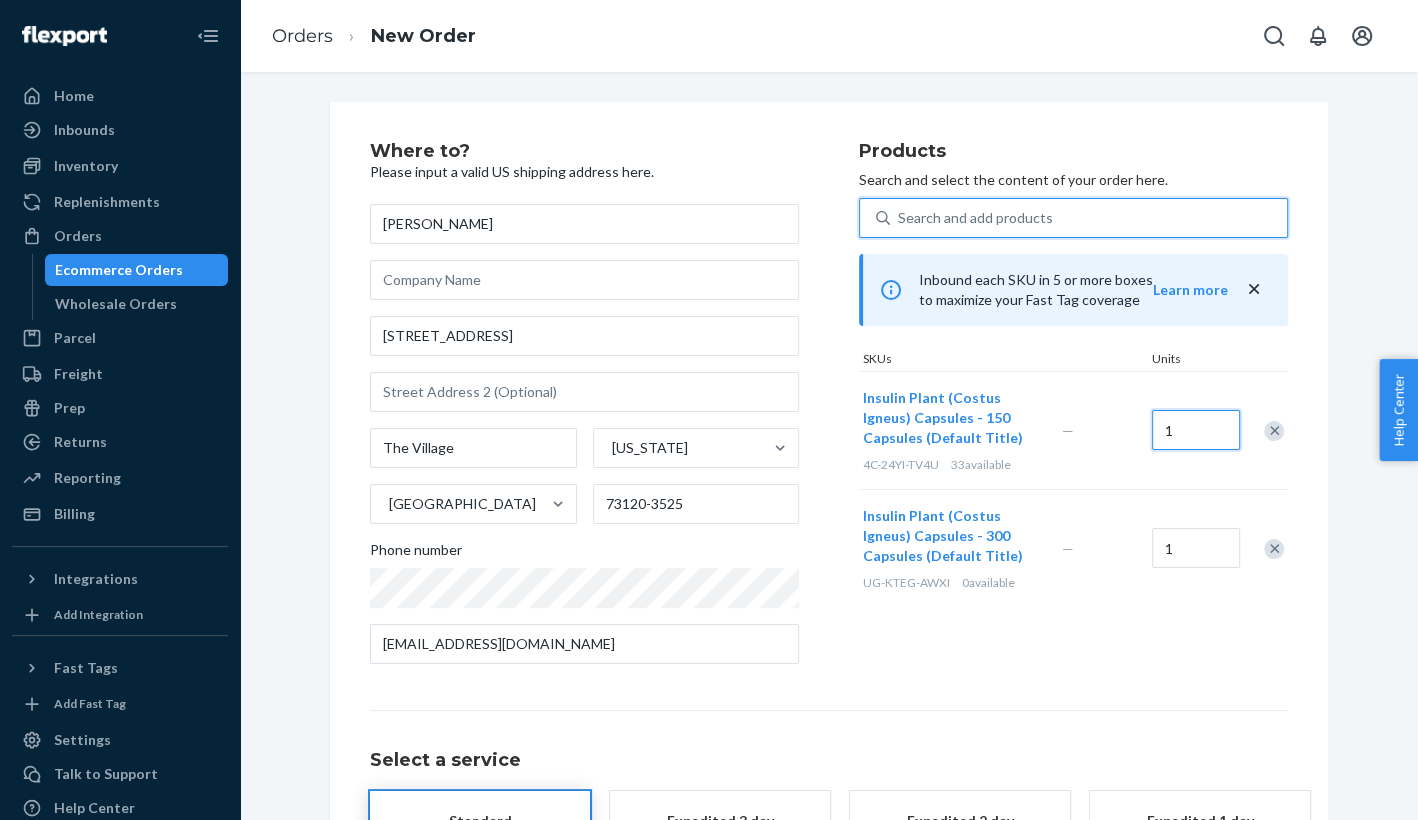 click on "1" at bounding box center [1196, 430] 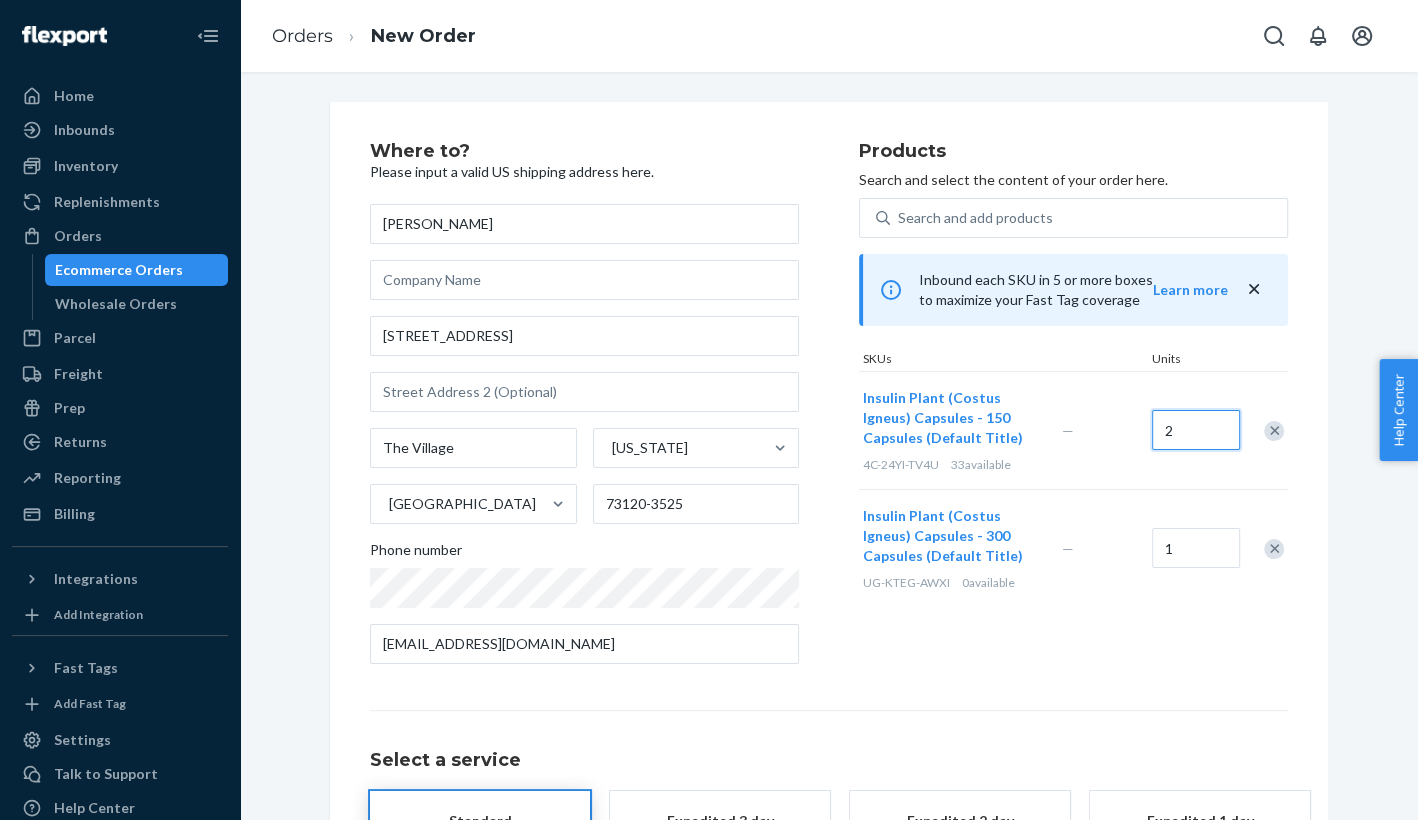 type on "2" 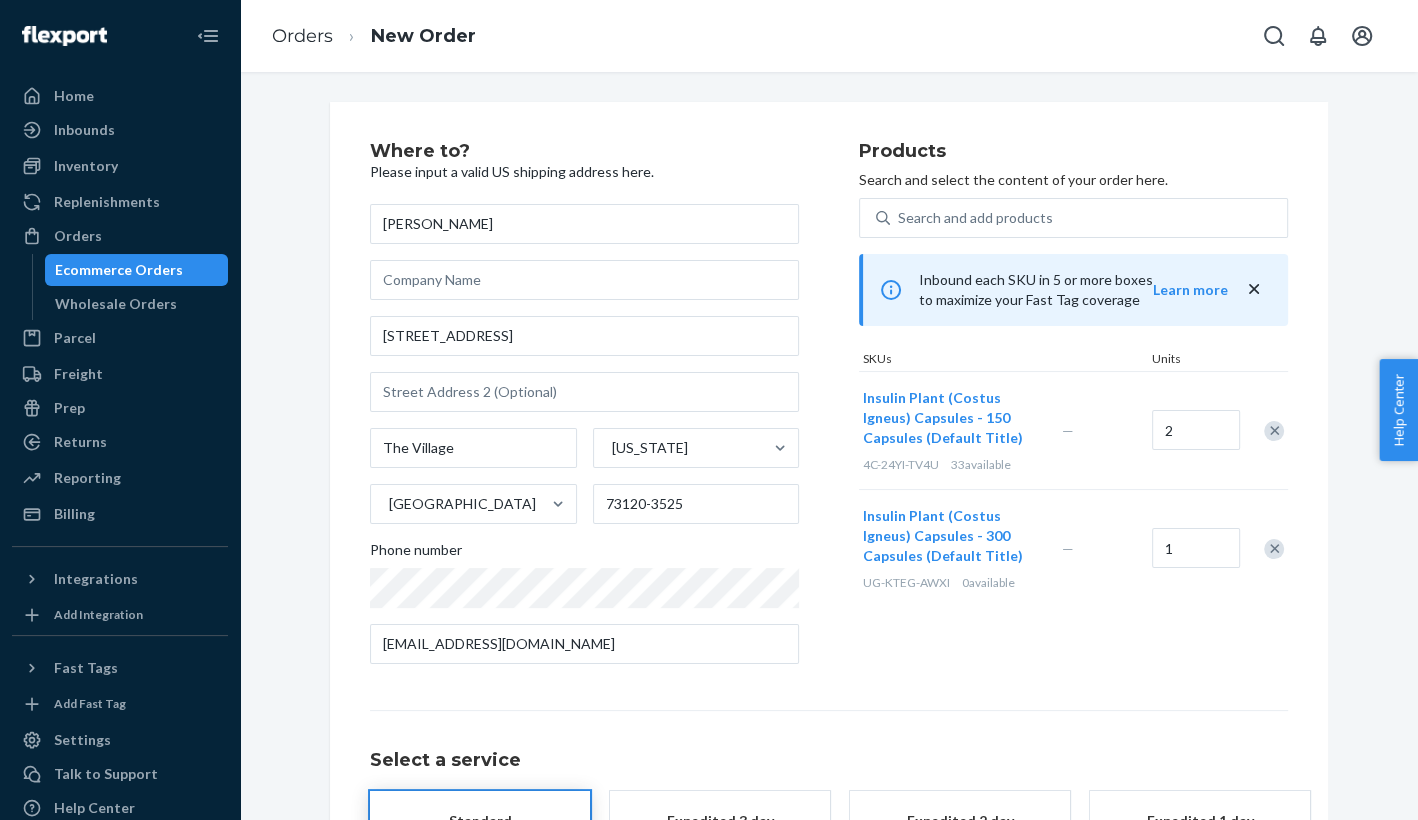 click at bounding box center (1274, 549) 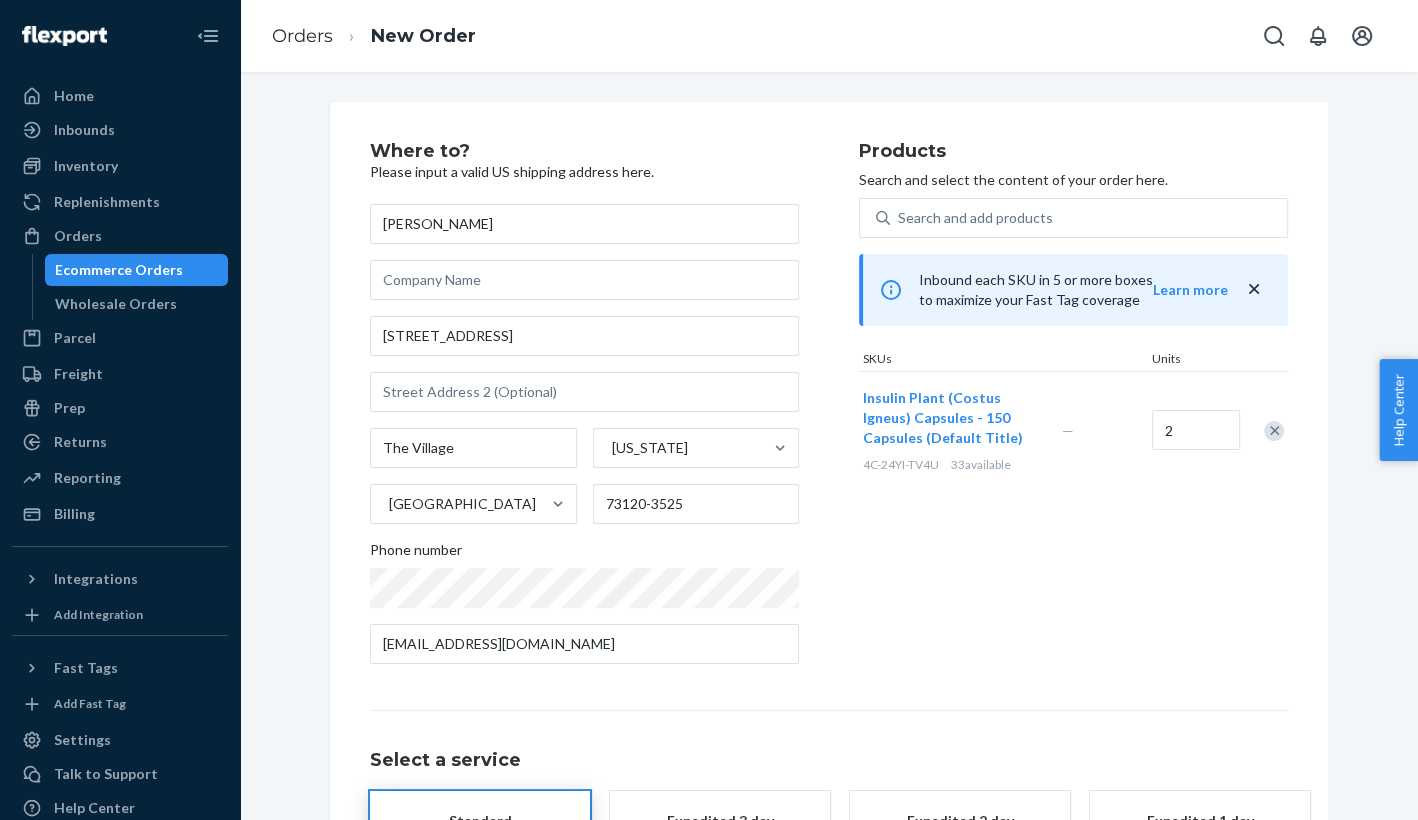 click on "Products Search and select the content of your order here. Search and add products Inbound each SKU in 5 or more boxes to maximize your Fast Tag coverage Learn more SKUs Units Insulin Plant (Costus Igneus) Capsules - 150 Capsules (Default Title) 4C-24YI-TV4U 33  available — 2 Insulin Plant (Costus Igneus) Capsules - 300 Capsules (Default Title) UG-KTEG-AWXI 0  available — 1" at bounding box center [1073, 411] 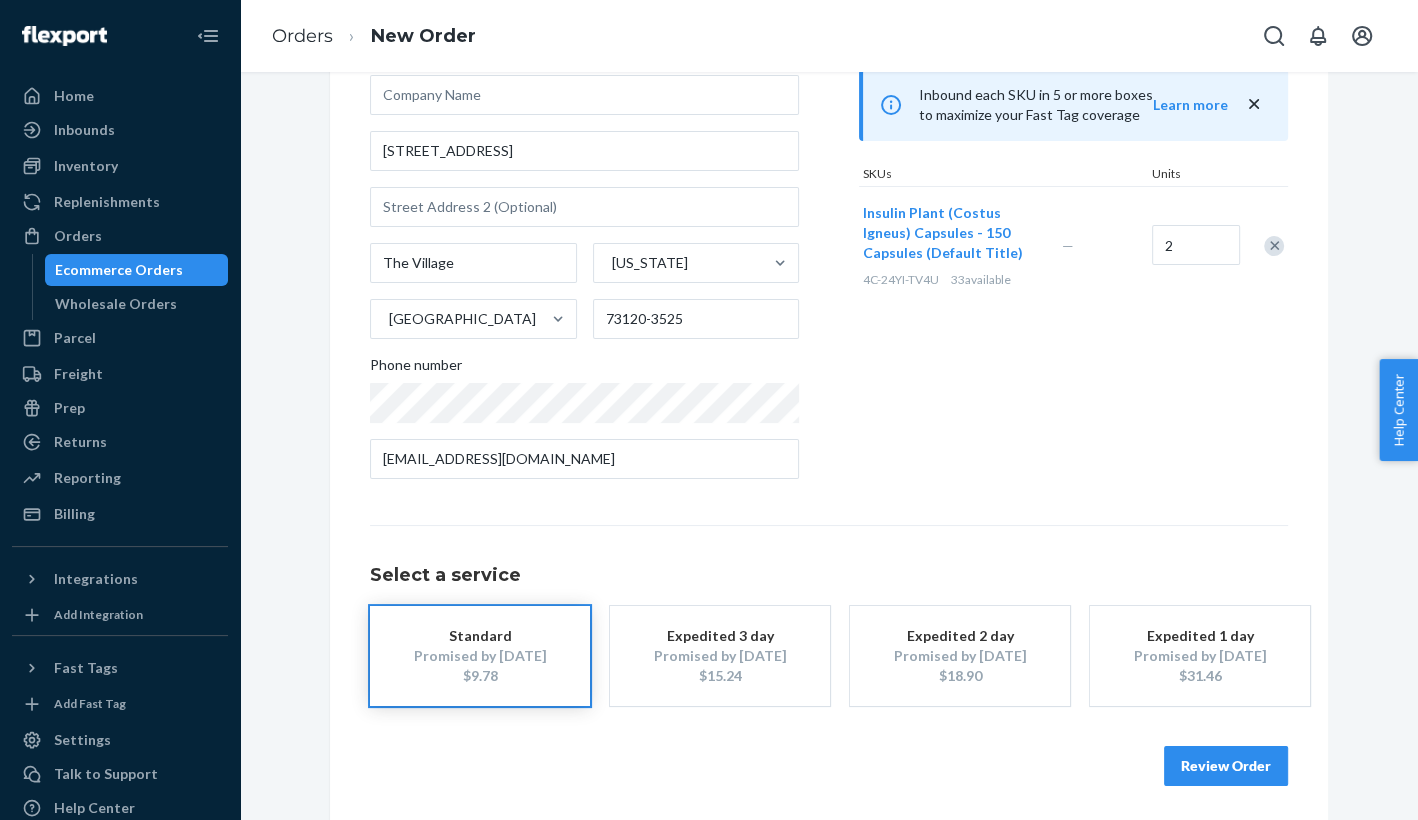 scroll, scrollTop: 190, scrollLeft: 0, axis: vertical 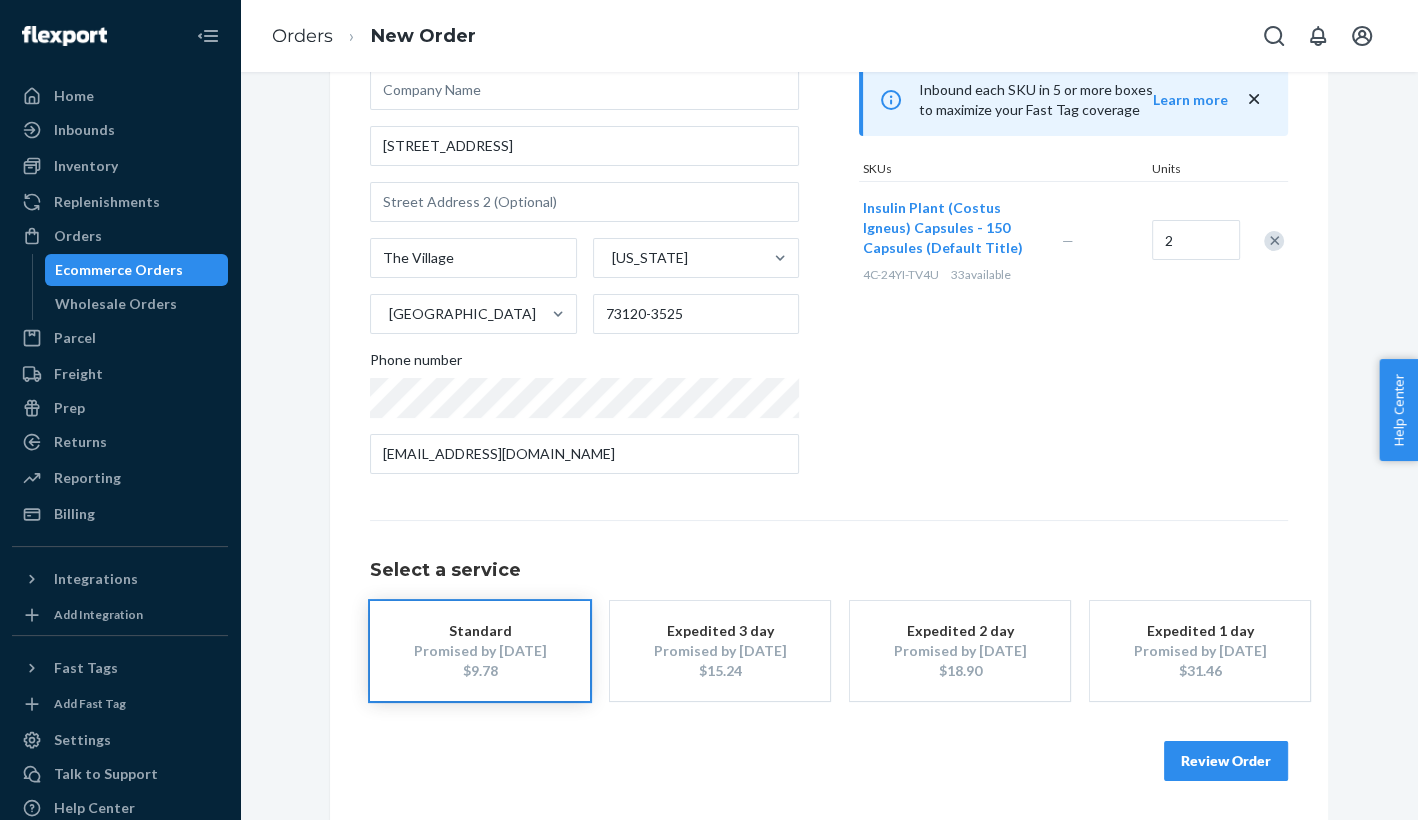 click on "Review Order" at bounding box center [1226, 761] 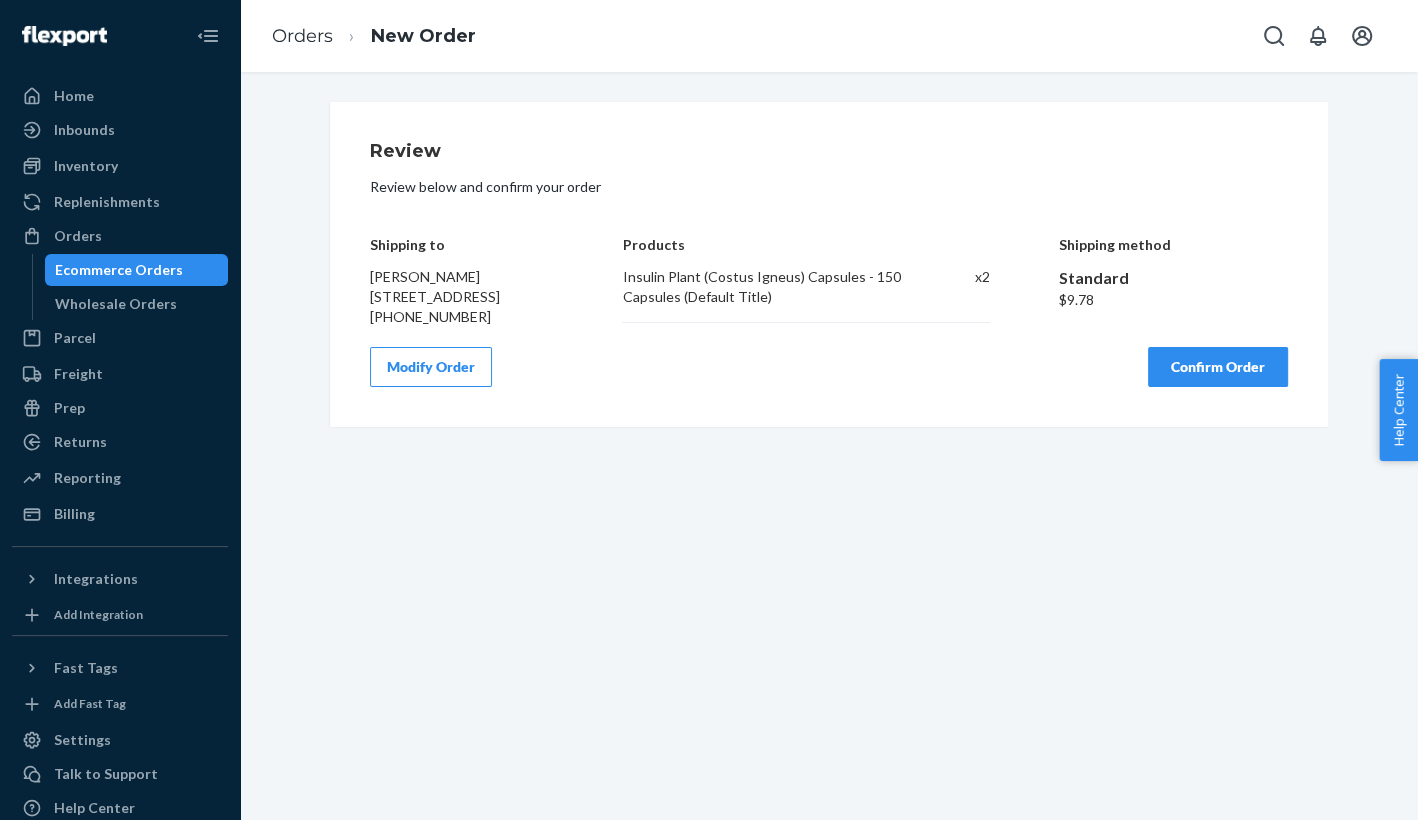 scroll, scrollTop: 0, scrollLeft: 0, axis: both 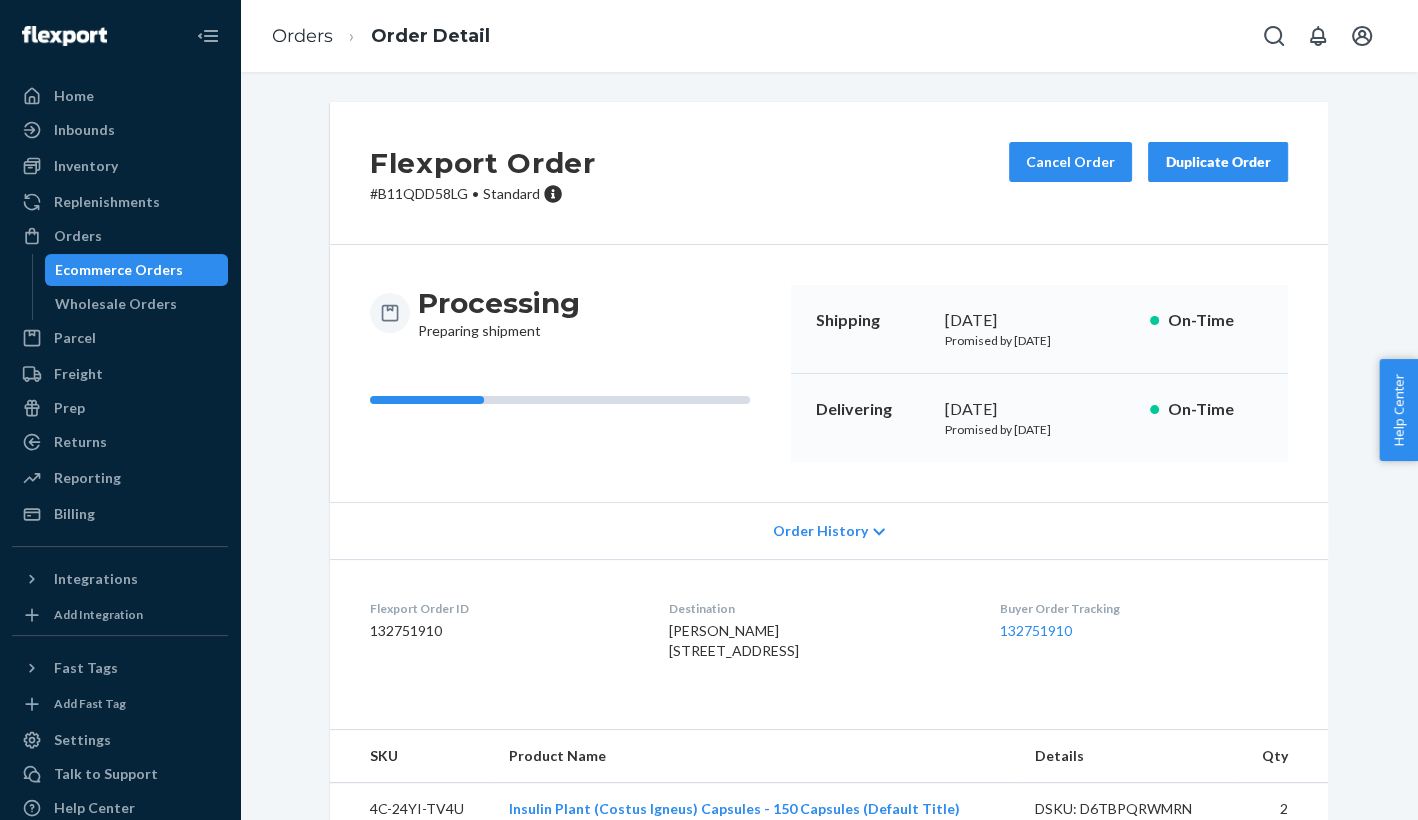 click on "Ecommerce Orders" at bounding box center [137, 270] 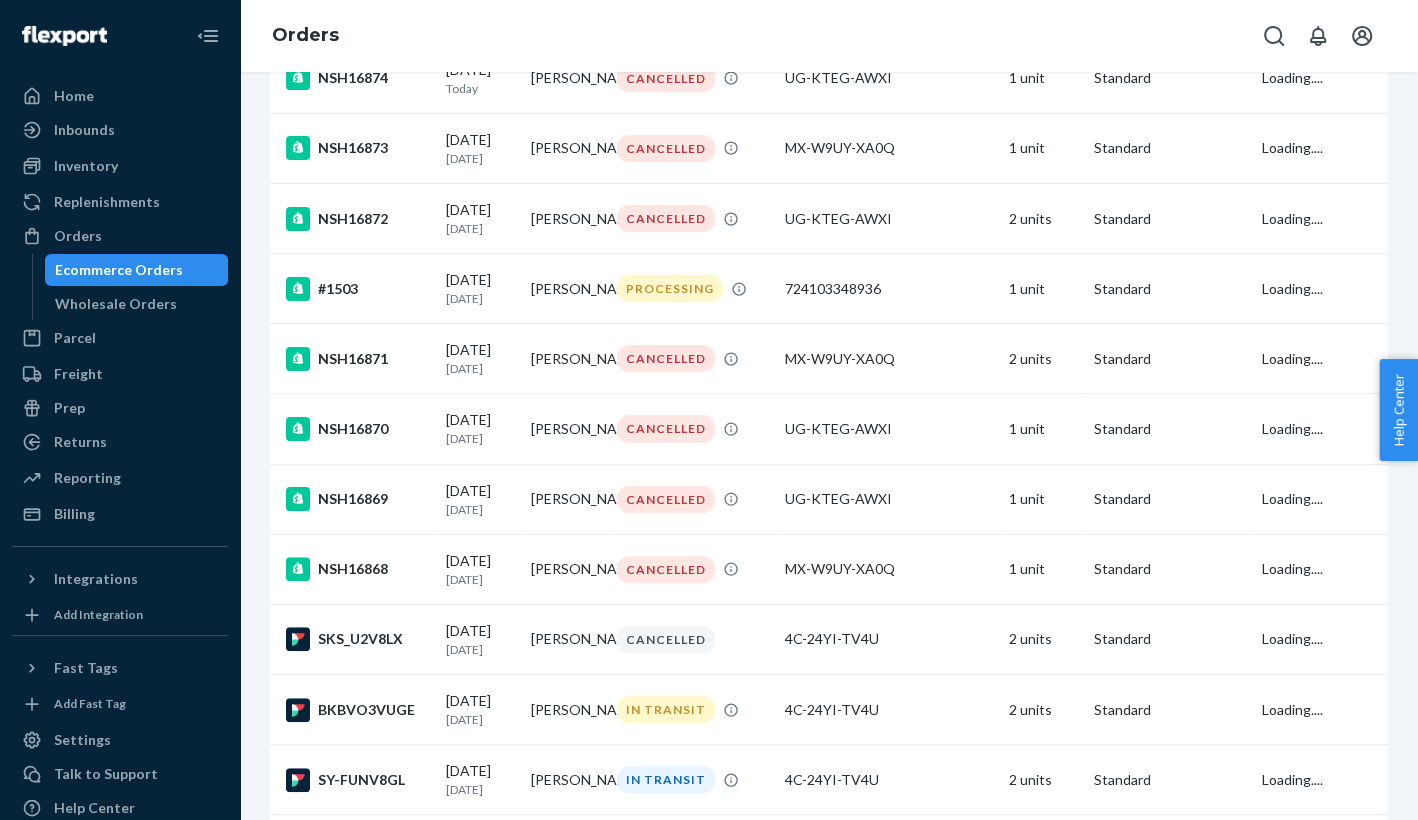 scroll, scrollTop: 374, scrollLeft: 0, axis: vertical 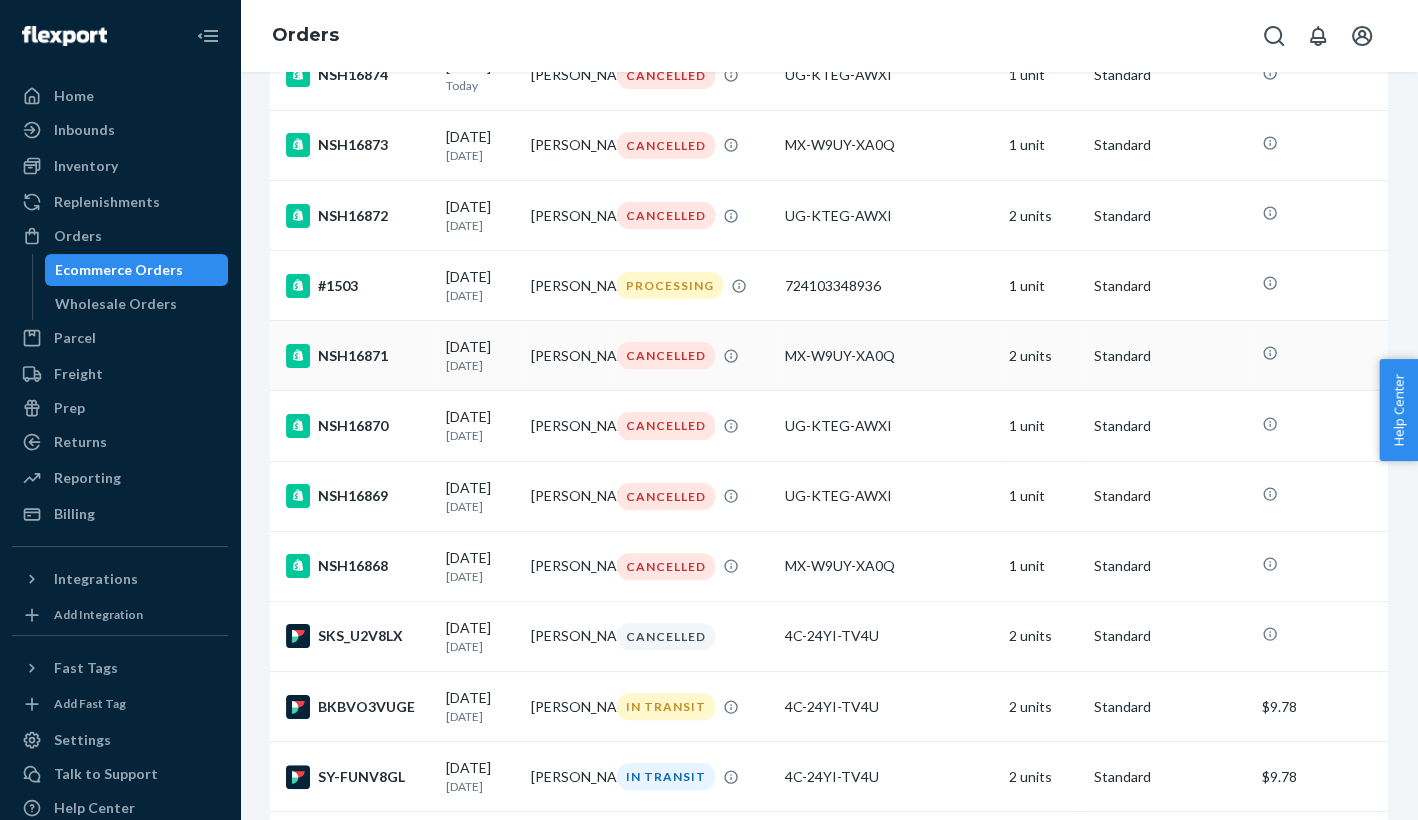 click on "MX-W9UY-XA0Q" at bounding box center [889, 356] 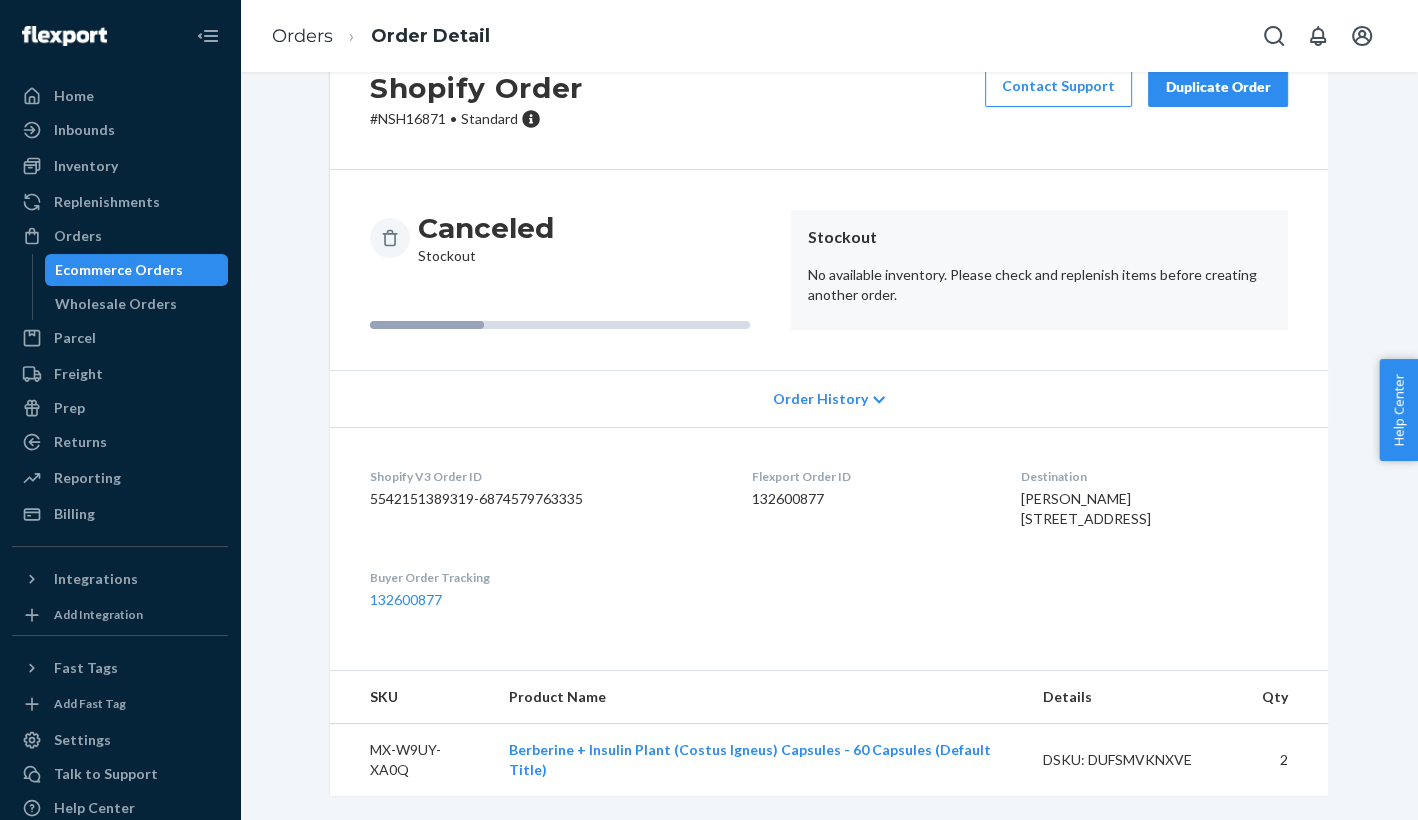 scroll, scrollTop: 0, scrollLeft: 0, axis: both 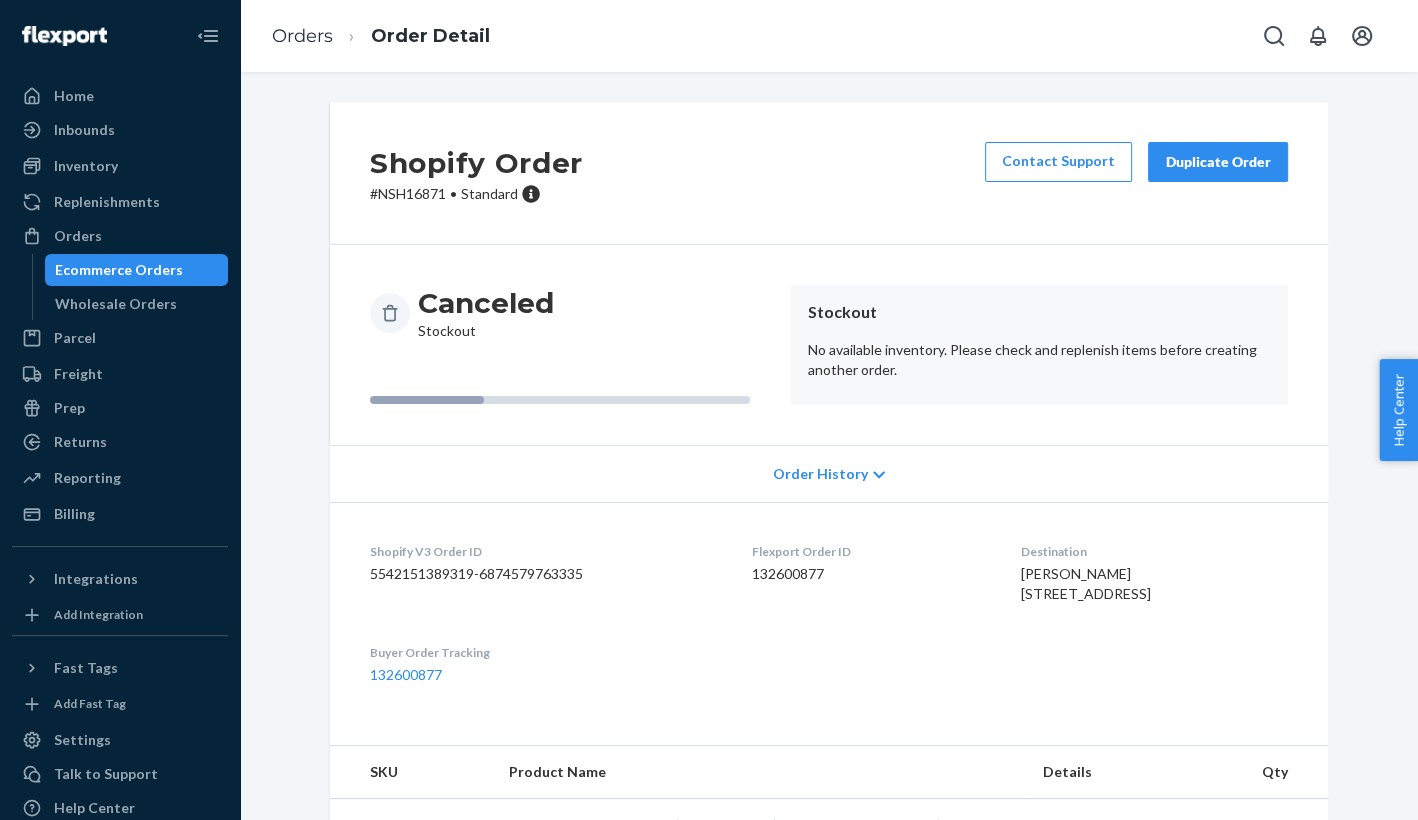 click on "Ecommerce Orders" at bounding box center [119, 270] 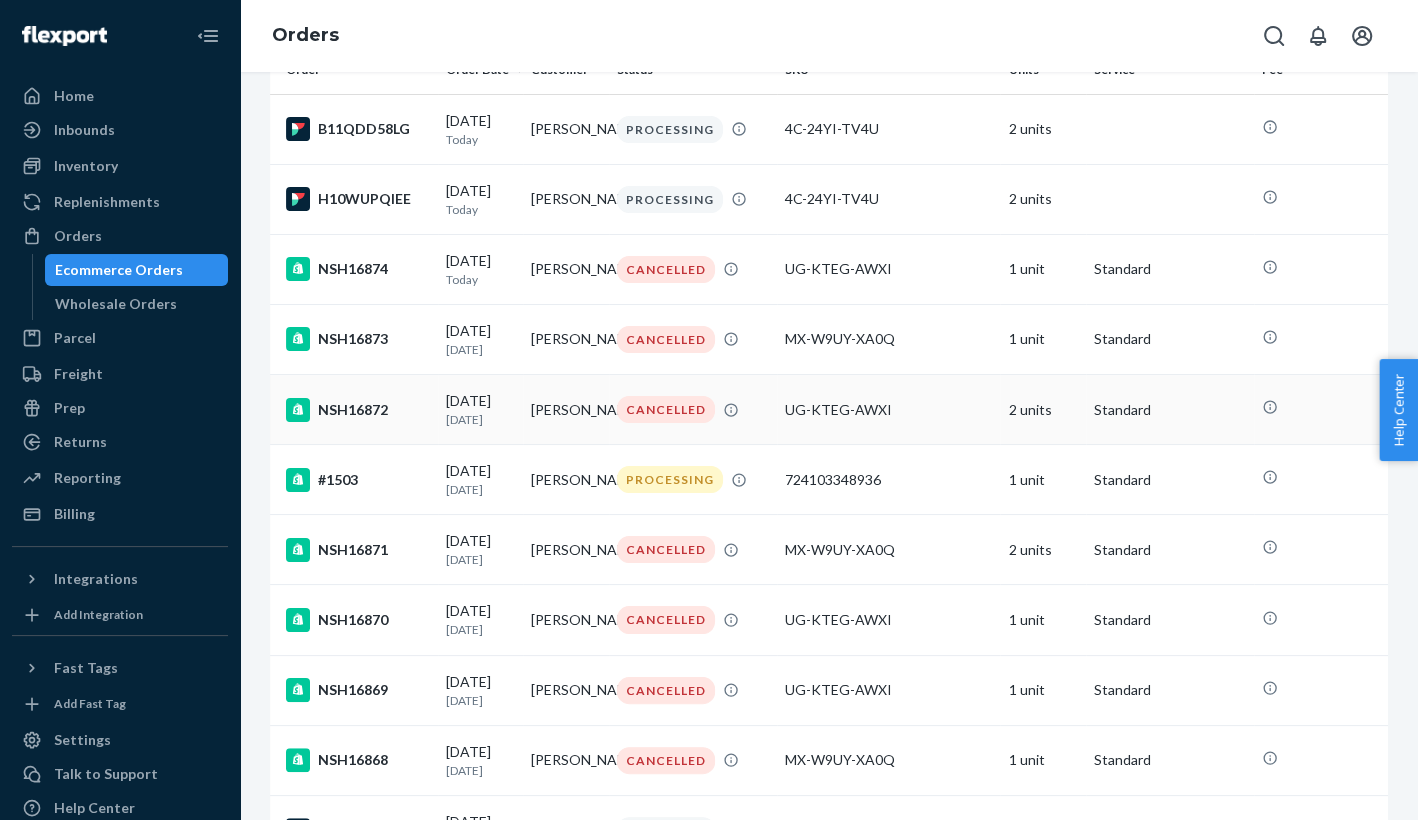 scroll, scrollTop: 116, scrollLeft: 0, axis: vertical 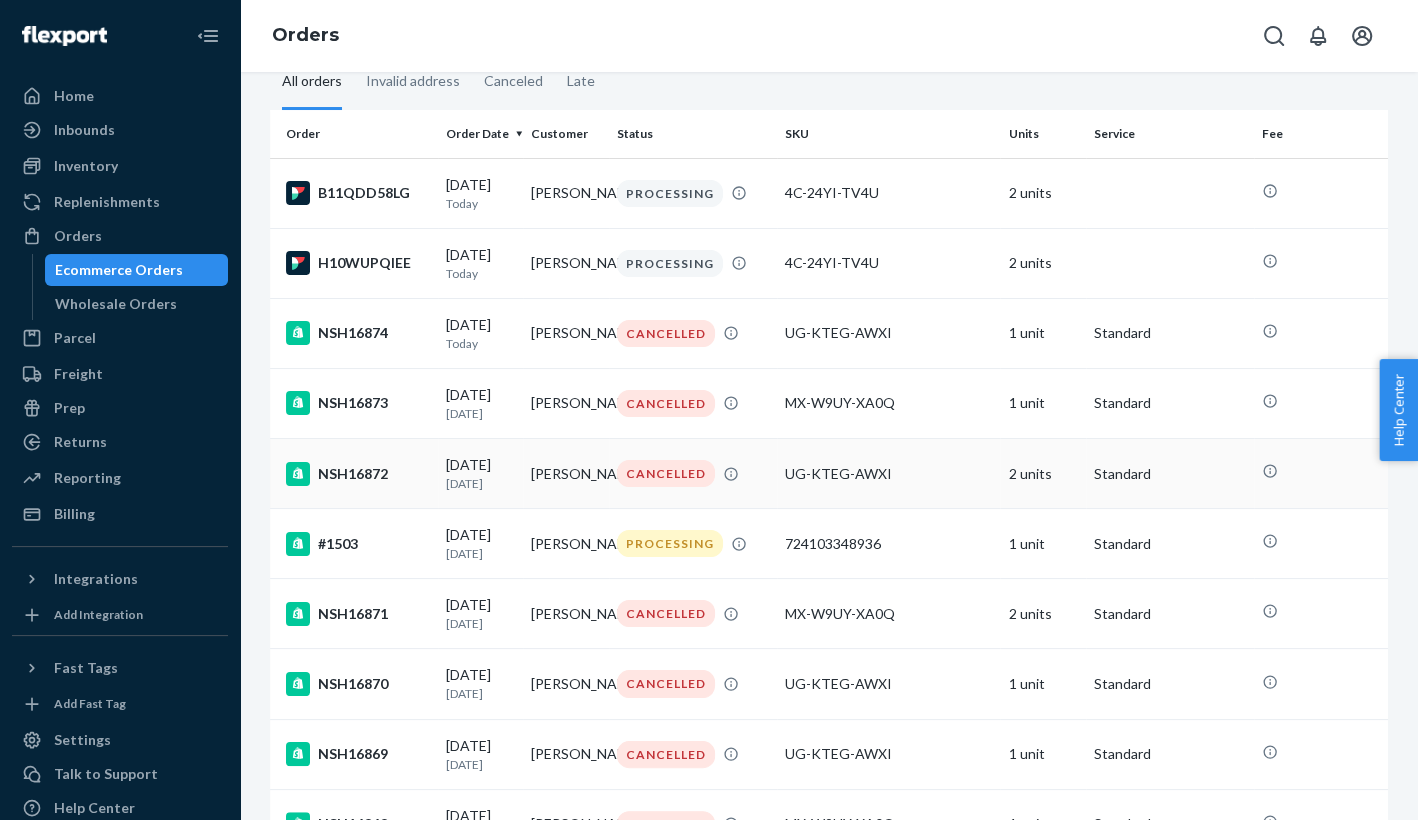 click on "UG-KTEG-AWXI" at bounding box center (889, 474) 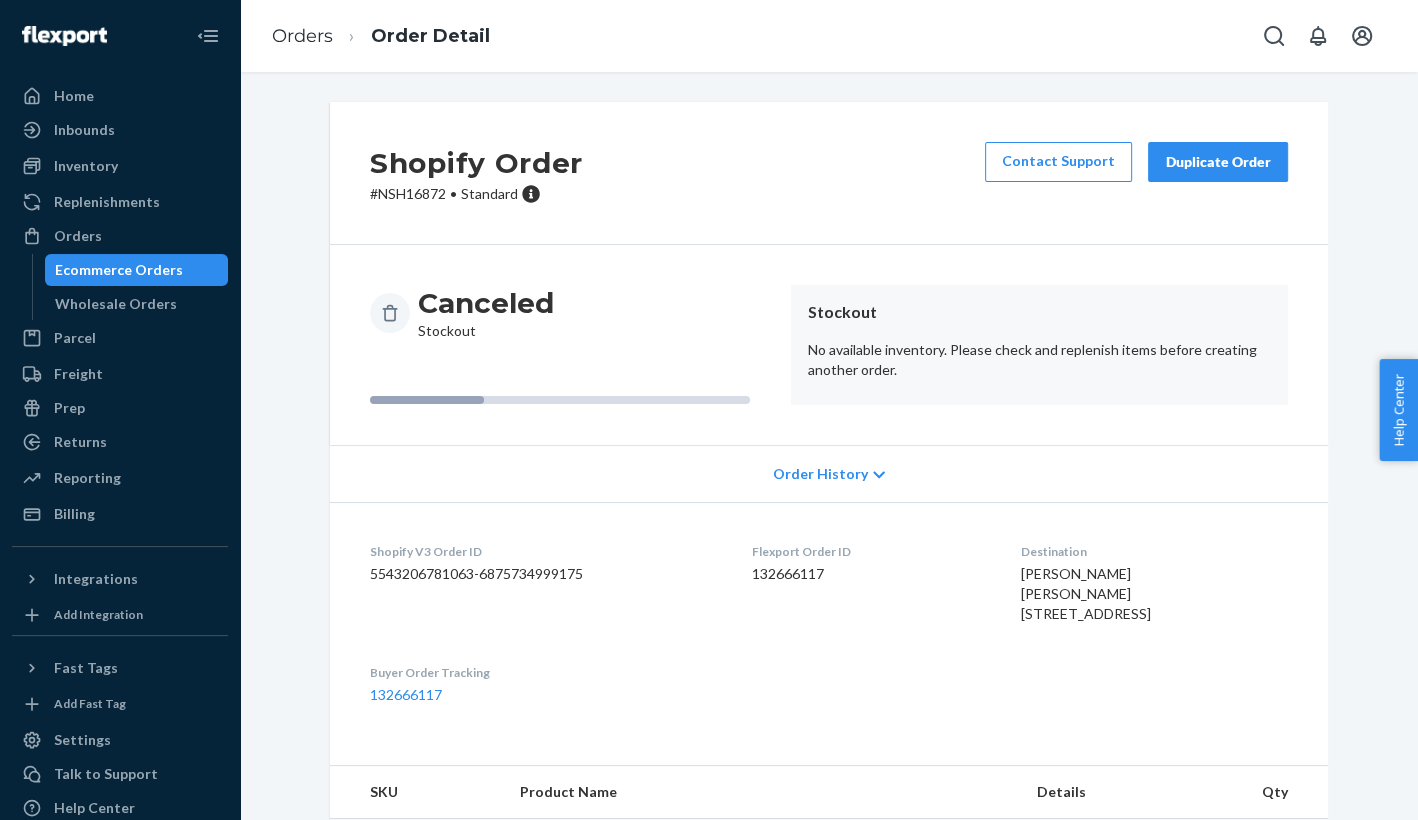 click on "Duplicate Order" at bounding box center (1218, 162) 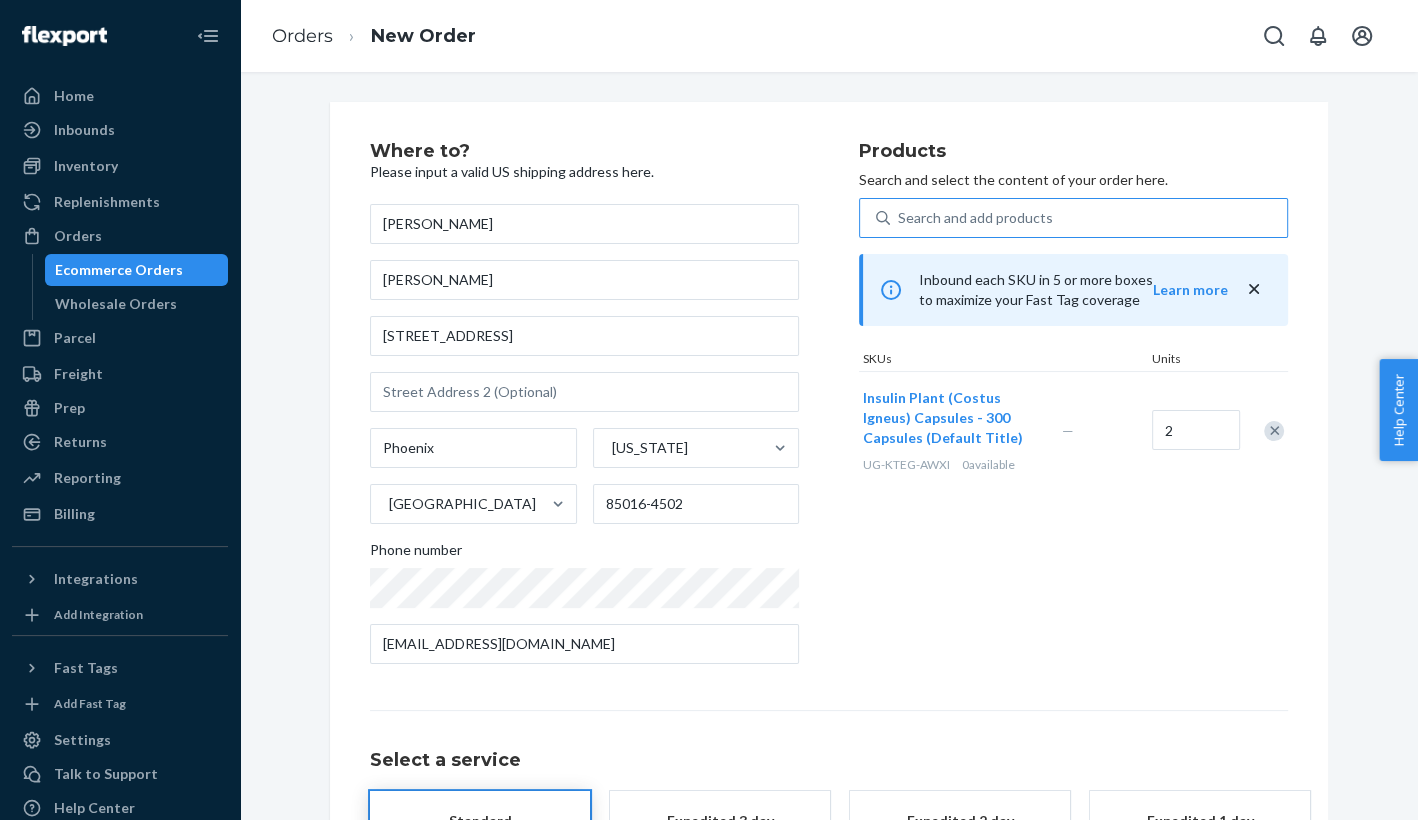 click on "Search and add products" at bounding box center [1088, 218] 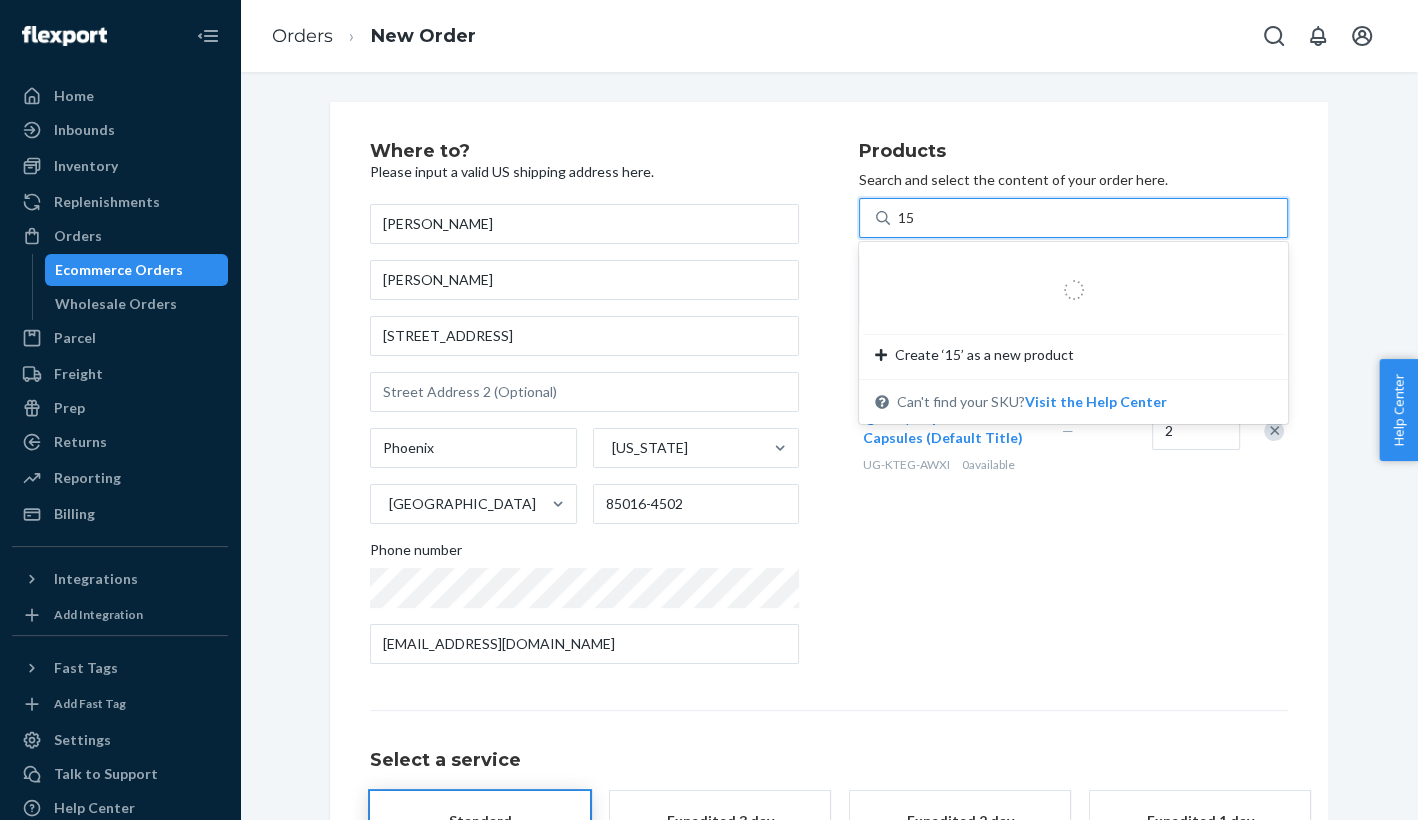 type on "150" 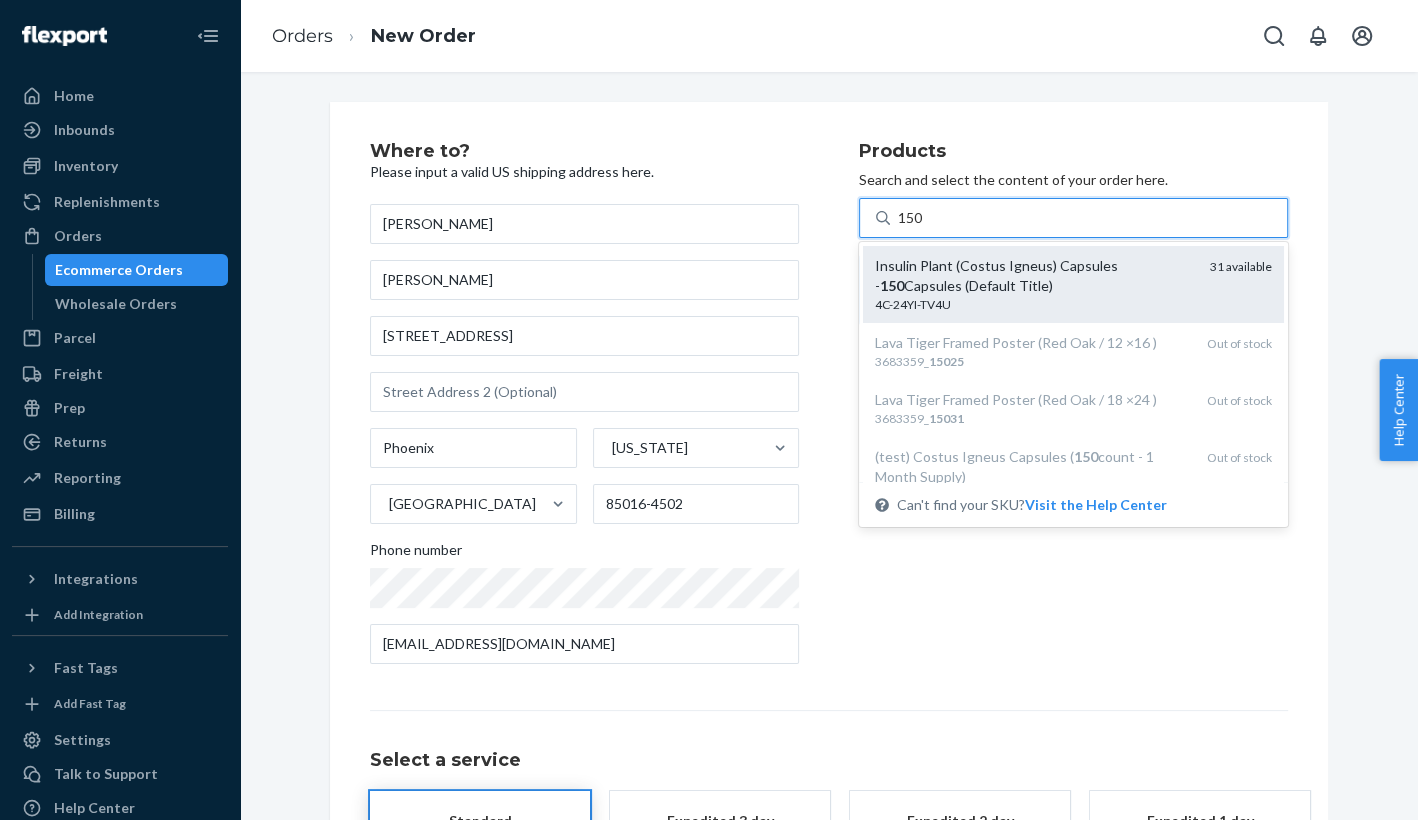 click on "Insulin Plant (Costus Igneus) Capsules -  150  Capsules (Default Title)" at bounding box center [1034, 276] 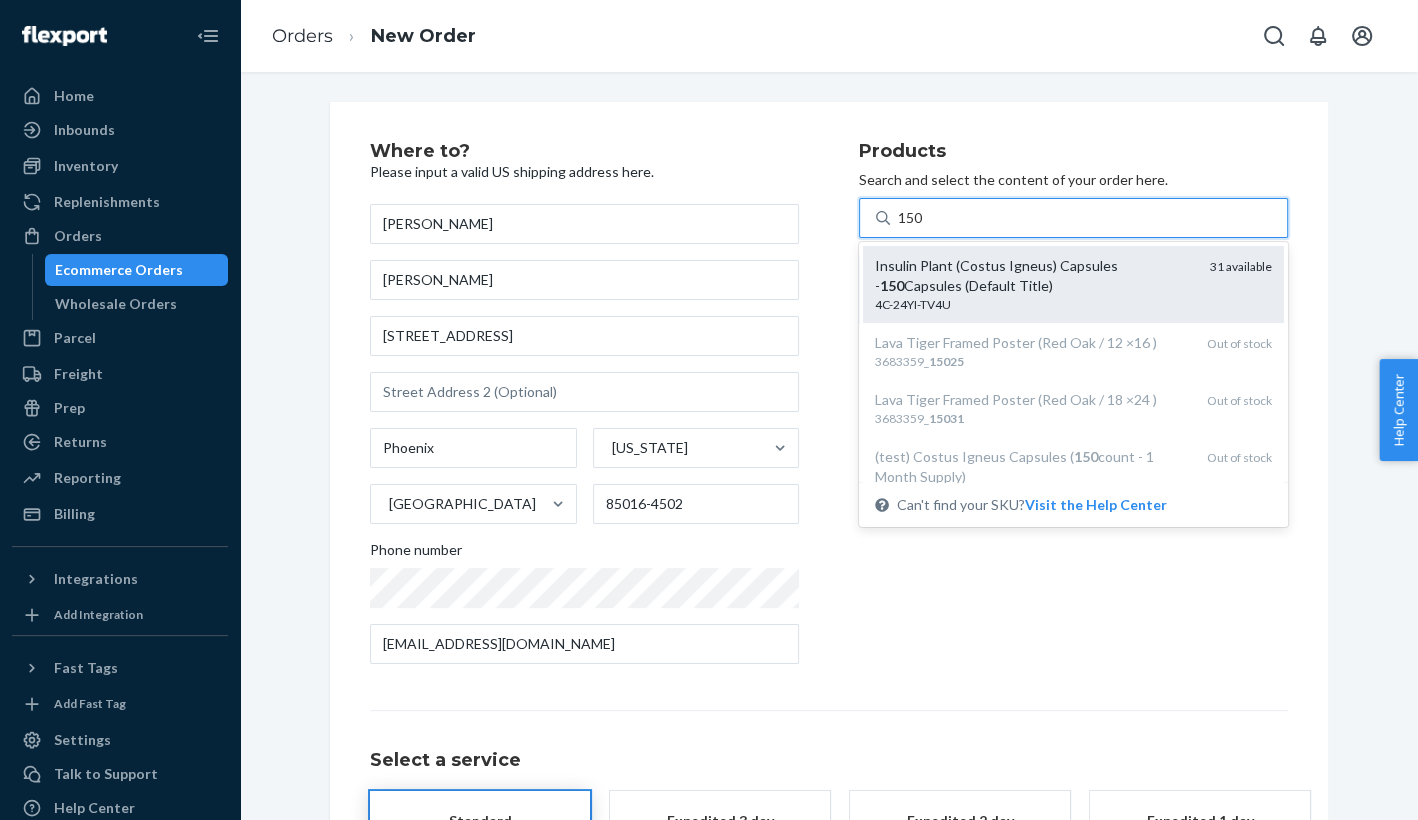 click on "150" at bounding box center [911, 218] 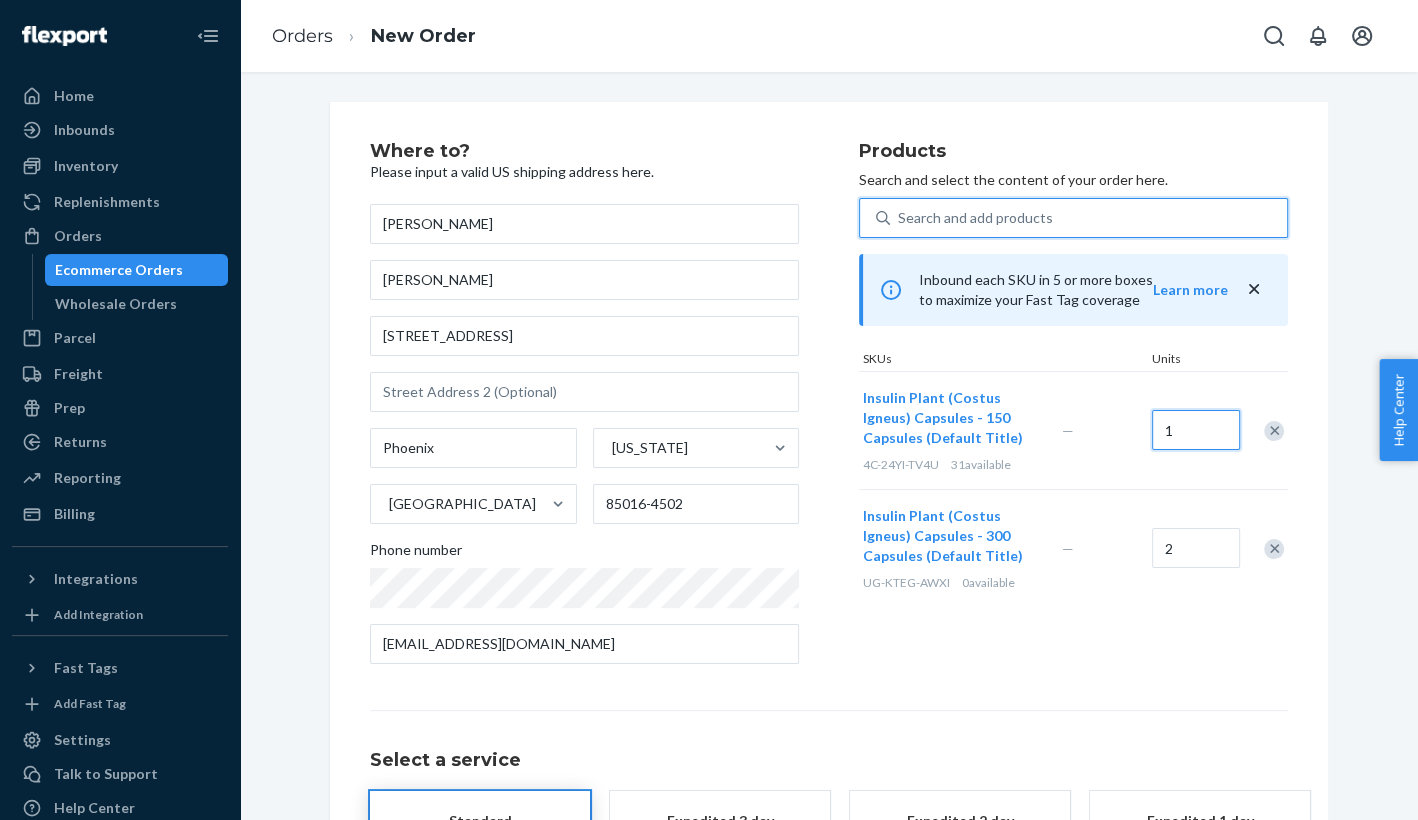 click on "1" at bounding box center [1196, 430] 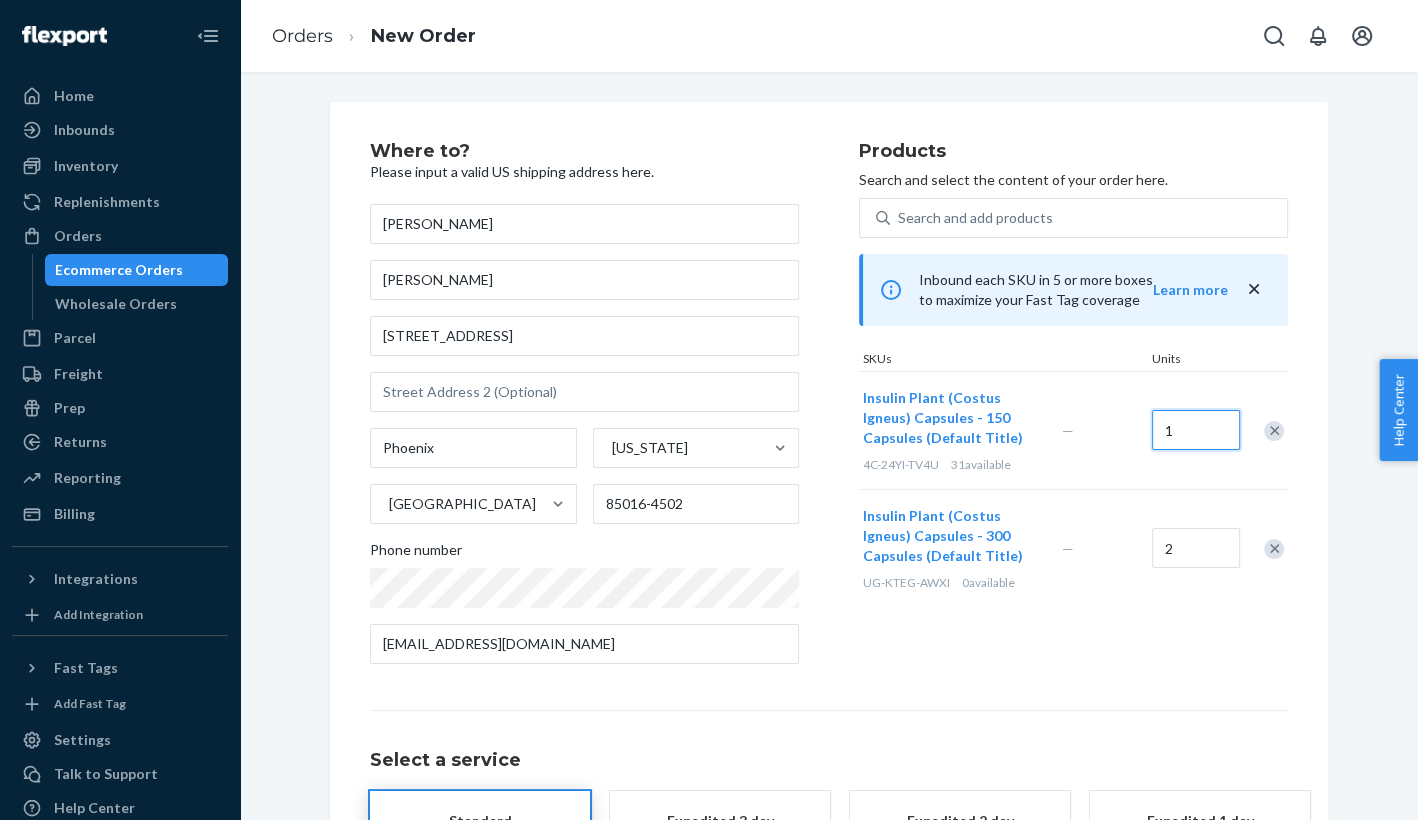 click on "1" at bounding box center (1196, 430) 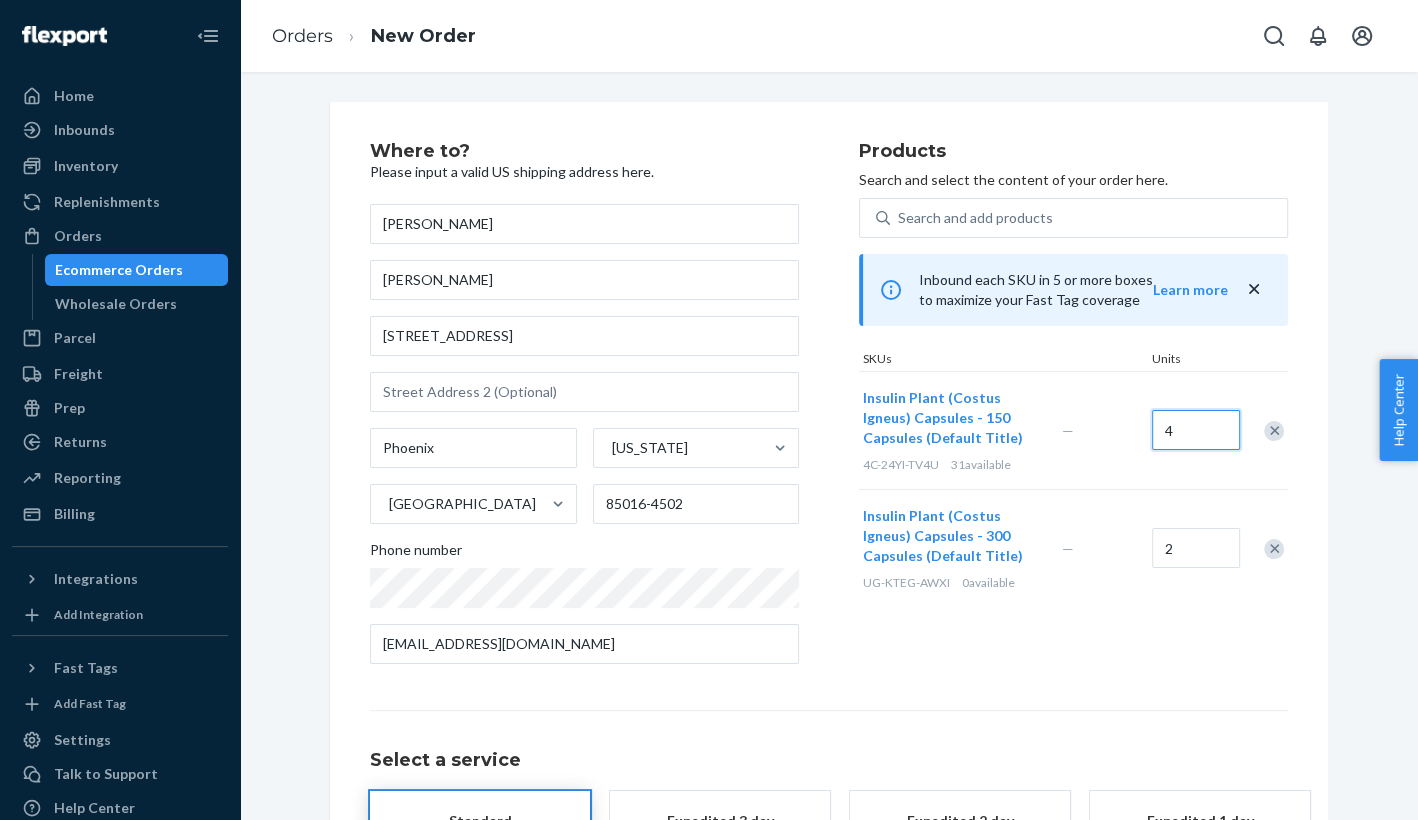 type on "4" 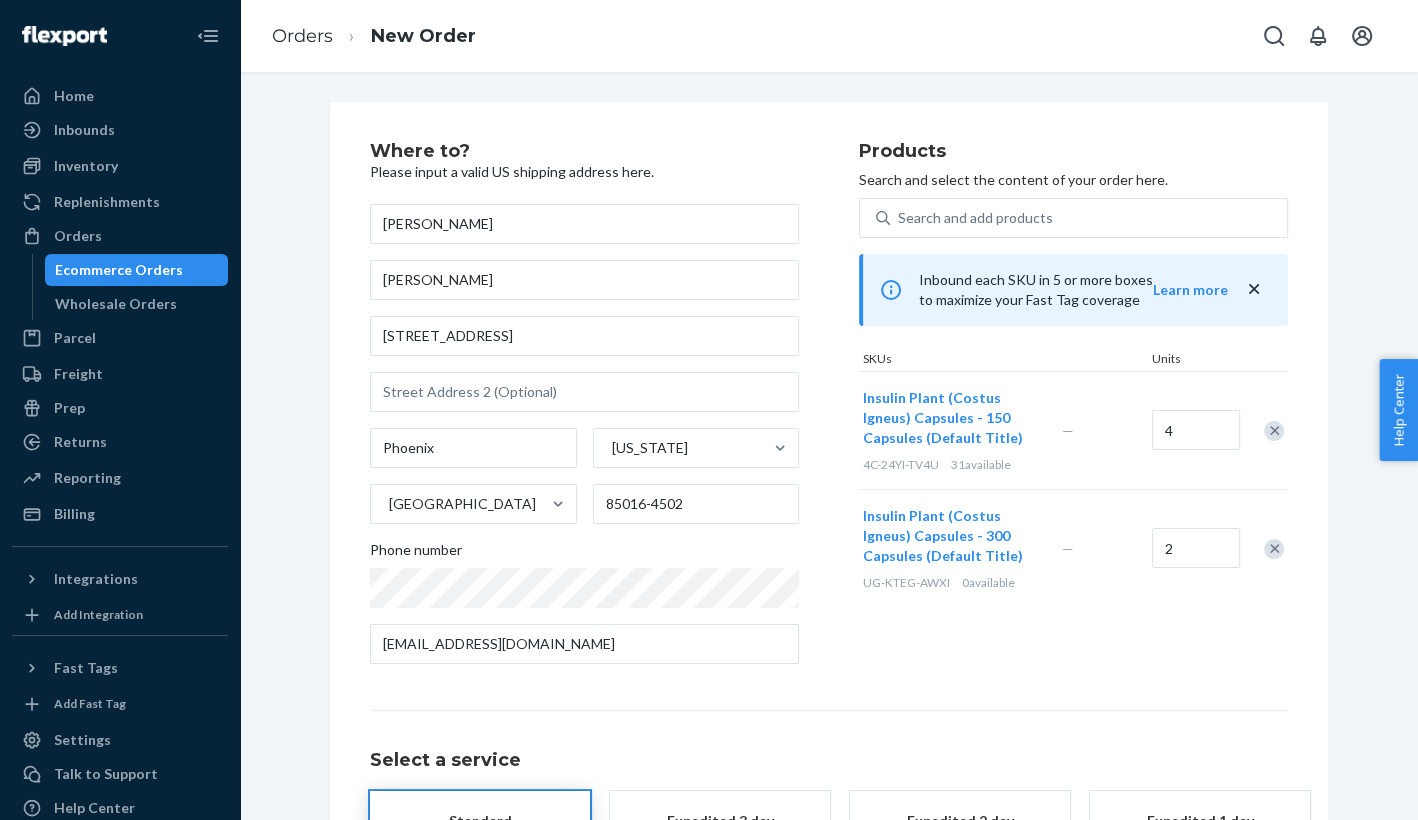 click at bounding box center [1274, 549] 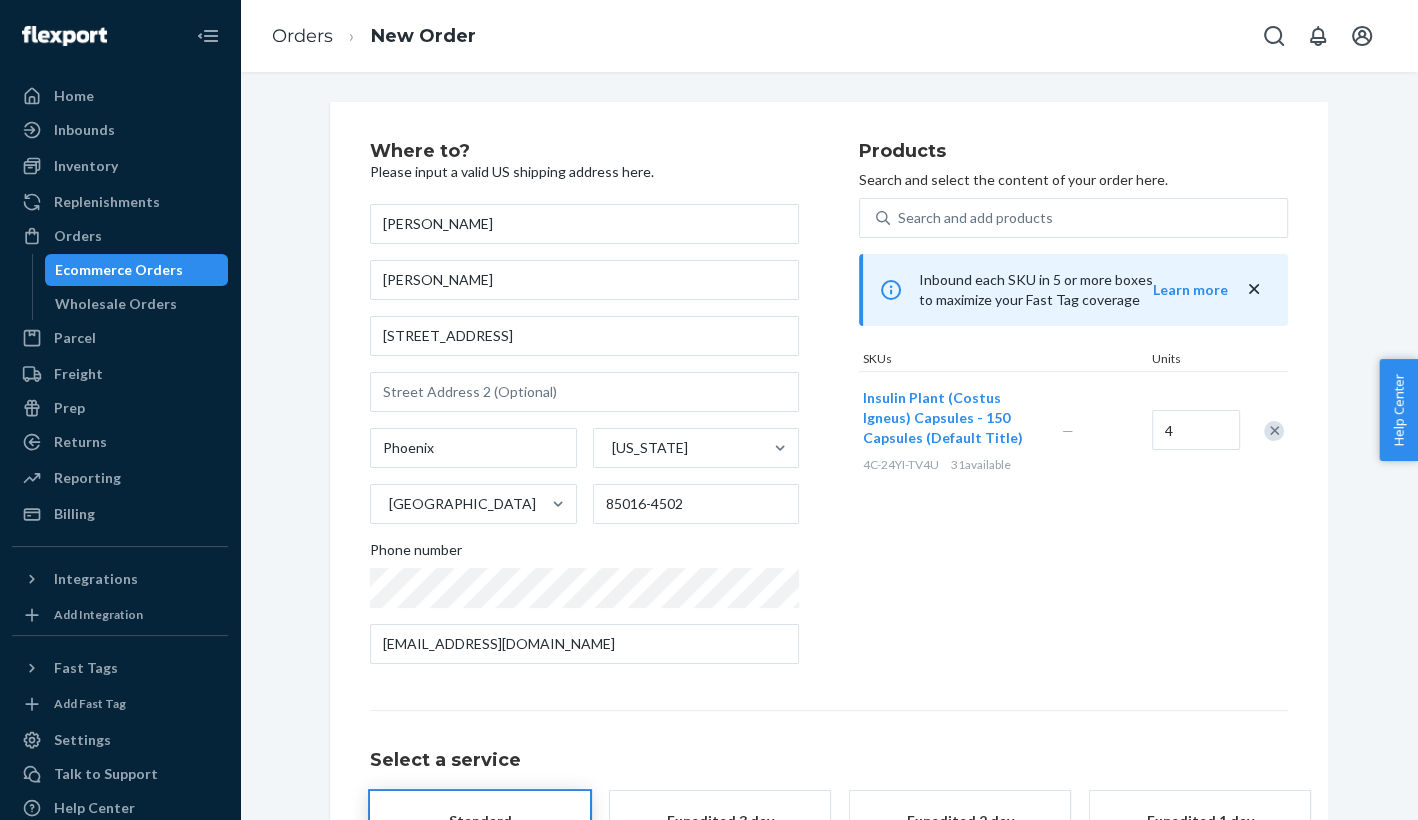 click on "Products Search and select the content of your order here. Search and add products Inbound each SKU in 5 or more boxes to maximize your Fast Tag coverage Learn more SKUs Units Insulin Plant (Costus Igneus) Capsules - 150 Capsules (Default Title) 4C-24YI-TV4U 31  available — 4" at bounding box center [1073, 411] 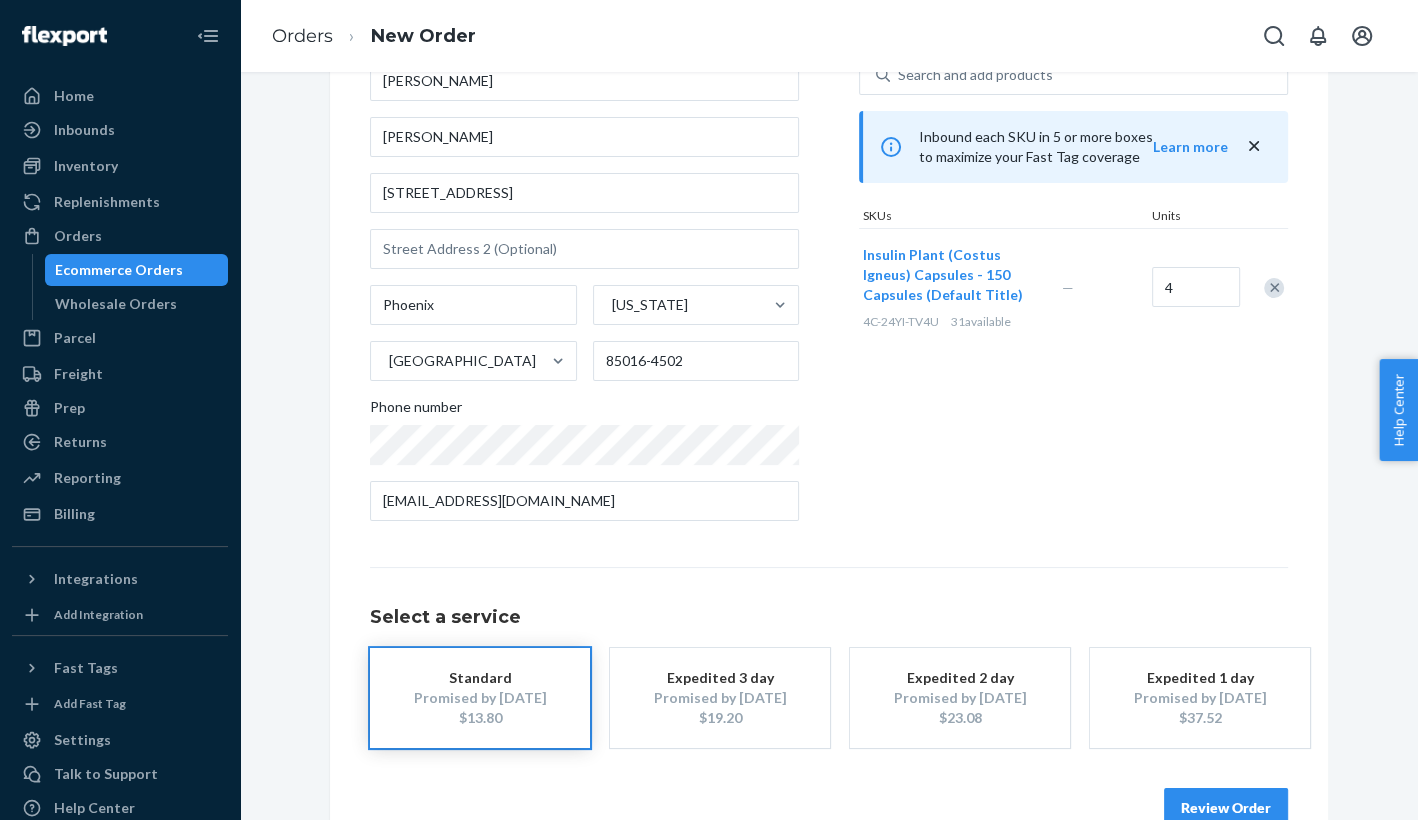 scroll, scrollTop: 190, scrollLeft: 0, axis: vertical 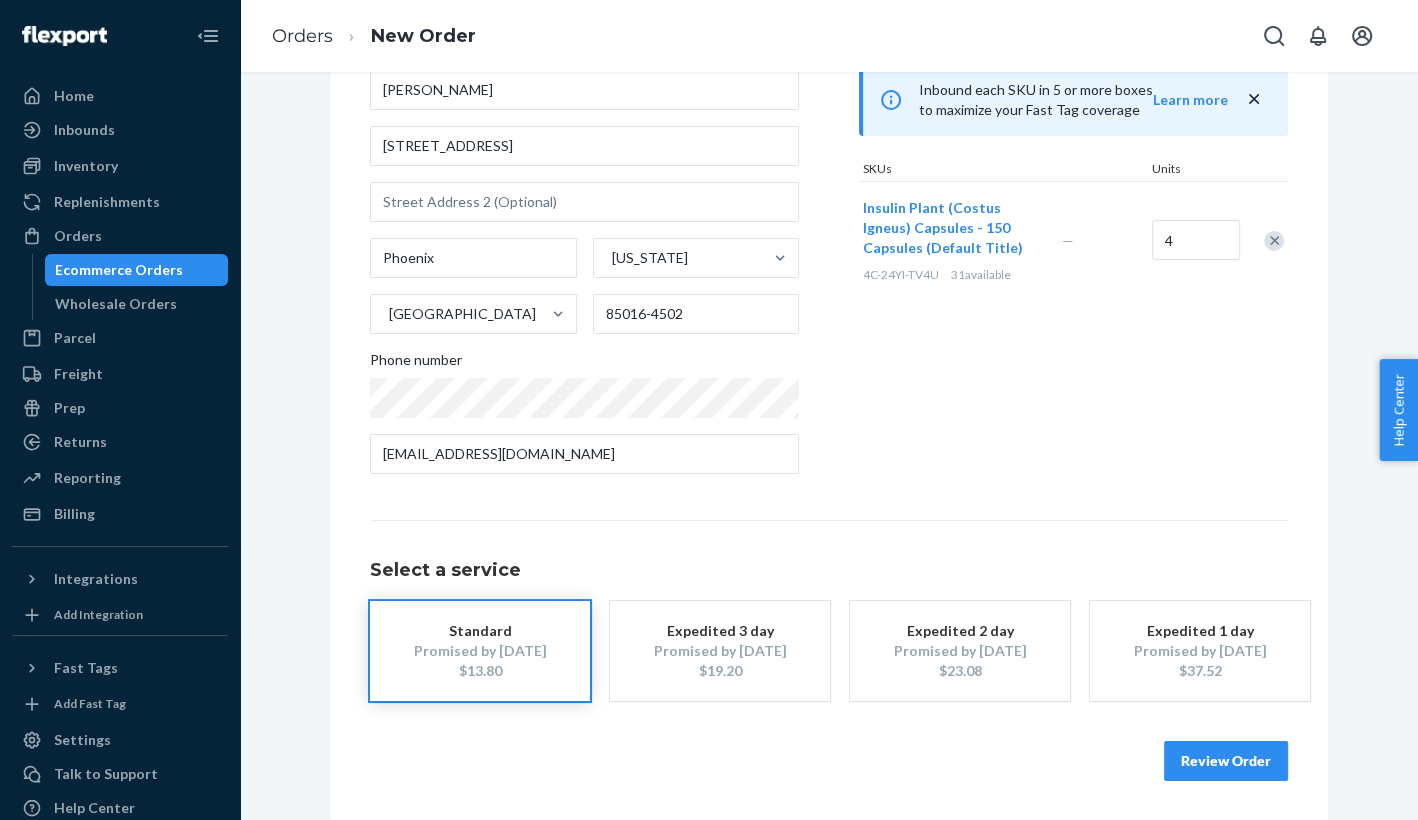 click on "Where to? Please input a valid US shipping address here. [PERSON_NAME] [PERSON_NAME] [STREET_ADDRESS][US_STATE][PHONE_NUMBER] Phone number [EMAIL_ADDRESS][DOMAIN_NAME] Products Search and select the content of your order here. Search and add products Inbound each SKU in 5 or more boxes to maximize your Fast Tag coverage Learn more SKUs Units Insulin Plant (Costus Igneus) Capsules - 150 Capsules (Default Title) 4C-24YI-TV4U 31  available — 4 Select a service Standard Promised by [DATE] $13.80 Expedited 3 day Promised by [DATE] $19.20 Expedited 2 day Promised by [DATE] $23.08 Expedited 1 day Promised by [DATE] $37.52 Review Order" at bounding box center [829, 366] 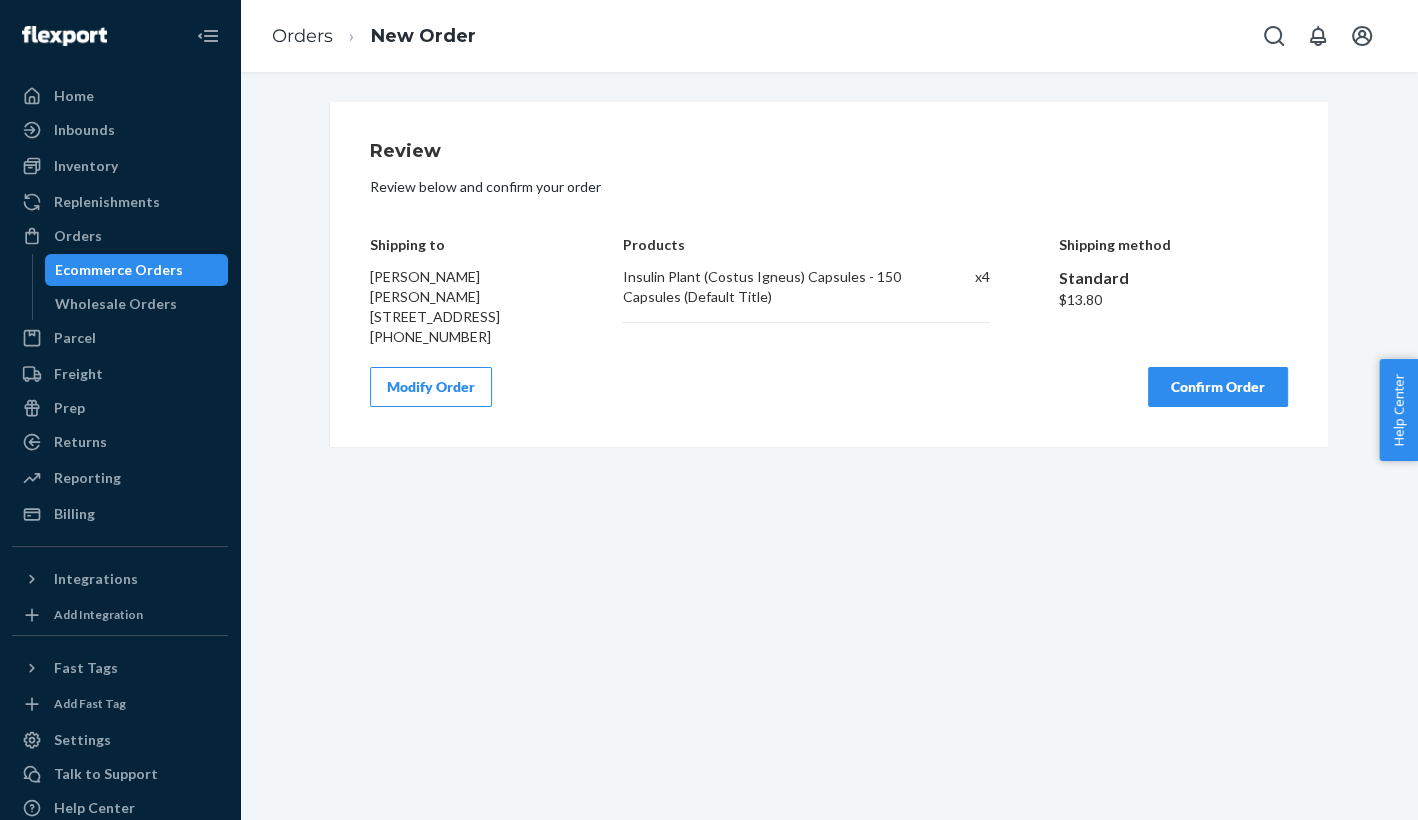 scroll, scrollTop: 0, scrollLeft: 0, axis: both 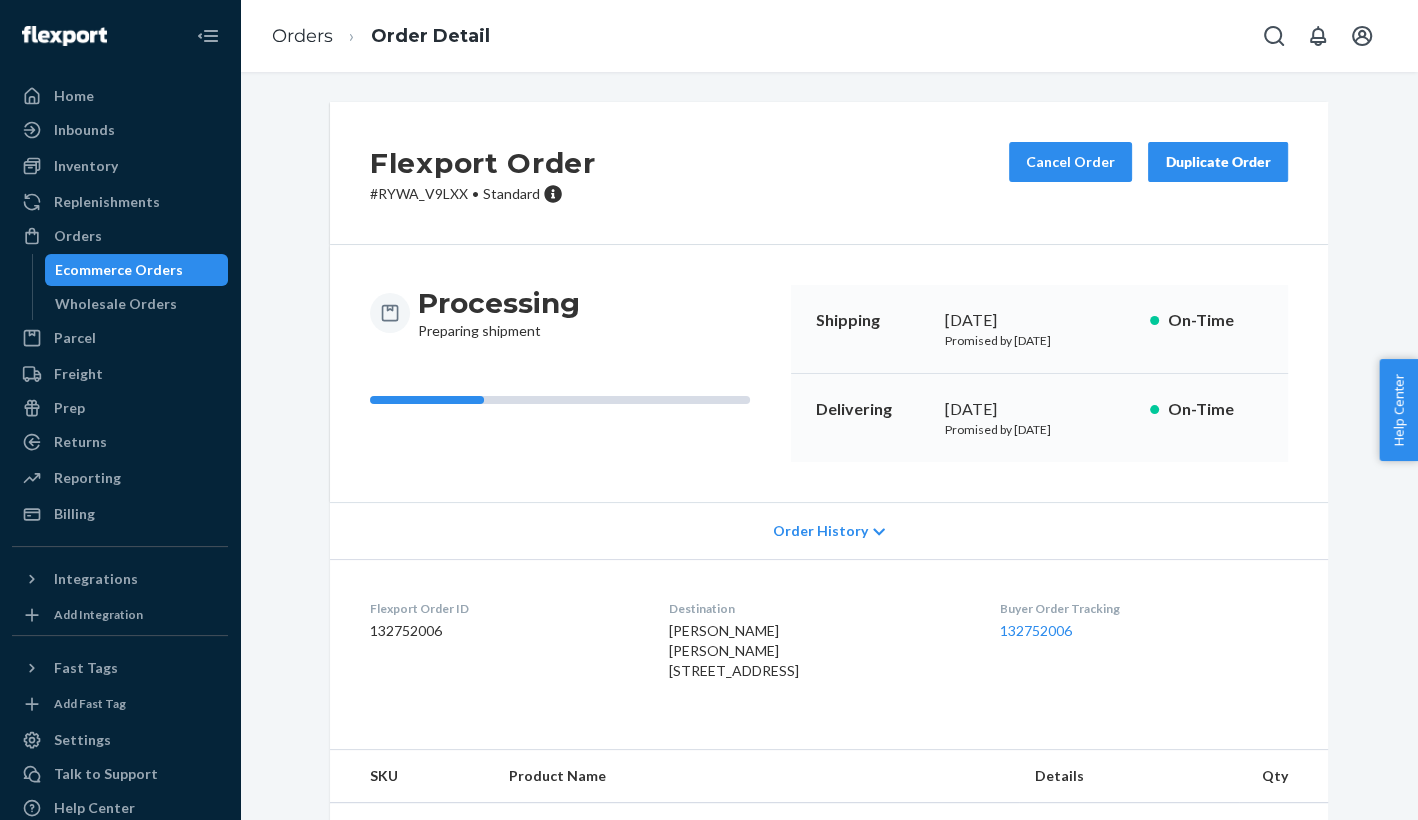 click on "Ecommerce Orders" at bounding box center [137, 270] 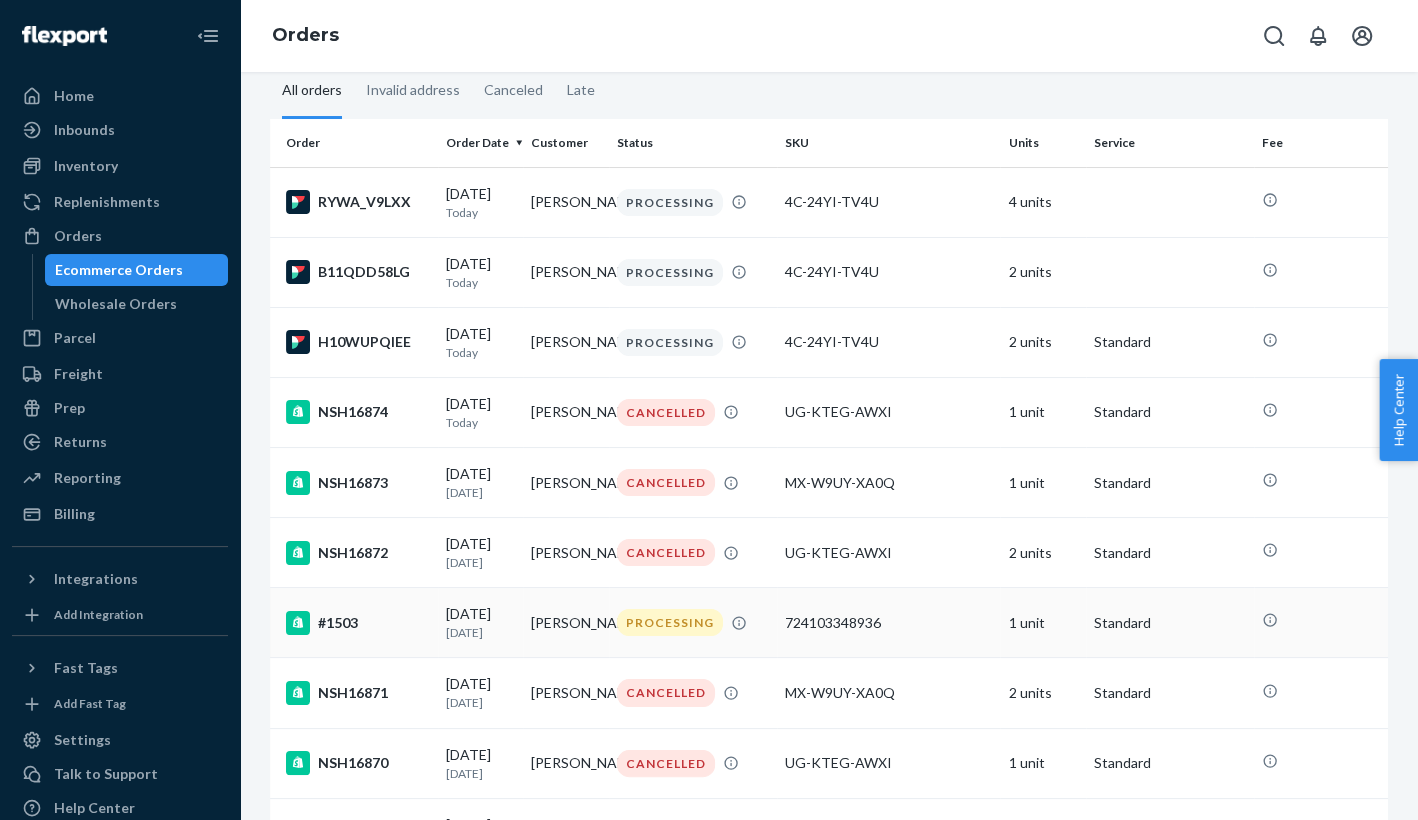 scroll, scrollTop: 114, scrollLeft: 0, axis: vertical 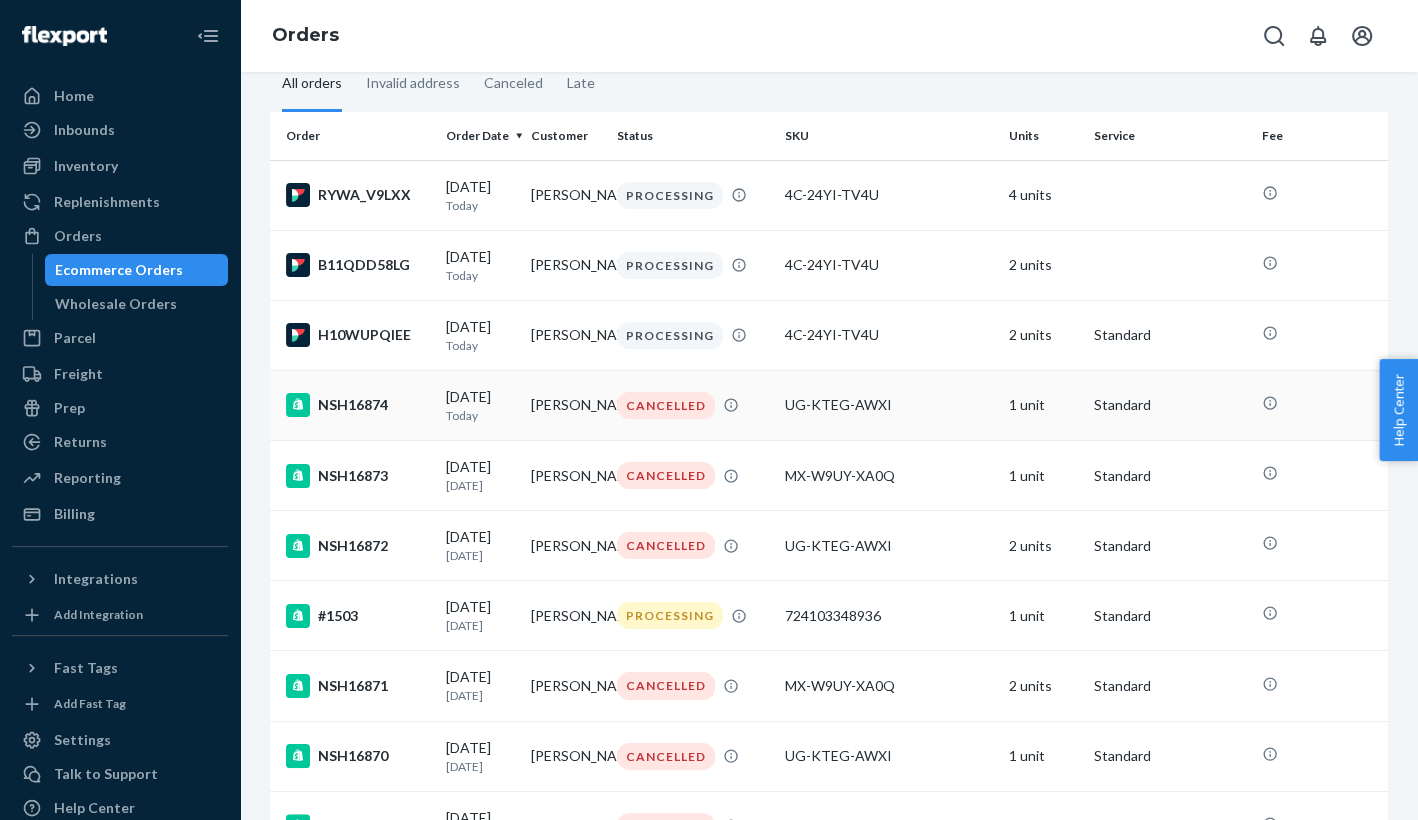 click on "CANCELLED" at bounding box center [693, 405] 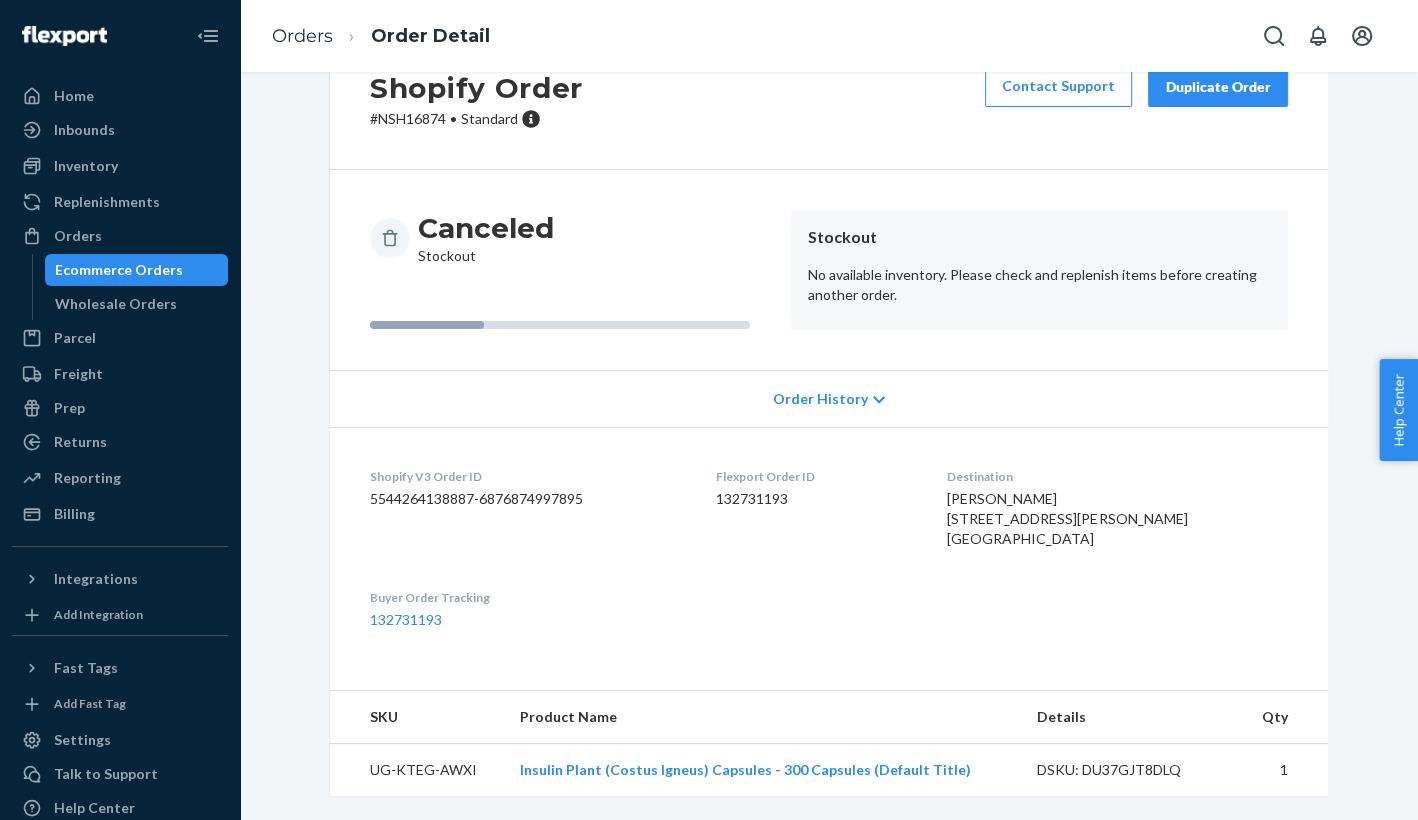 scroll, scrollTop: 0, scrollLeft: 0, axis: both 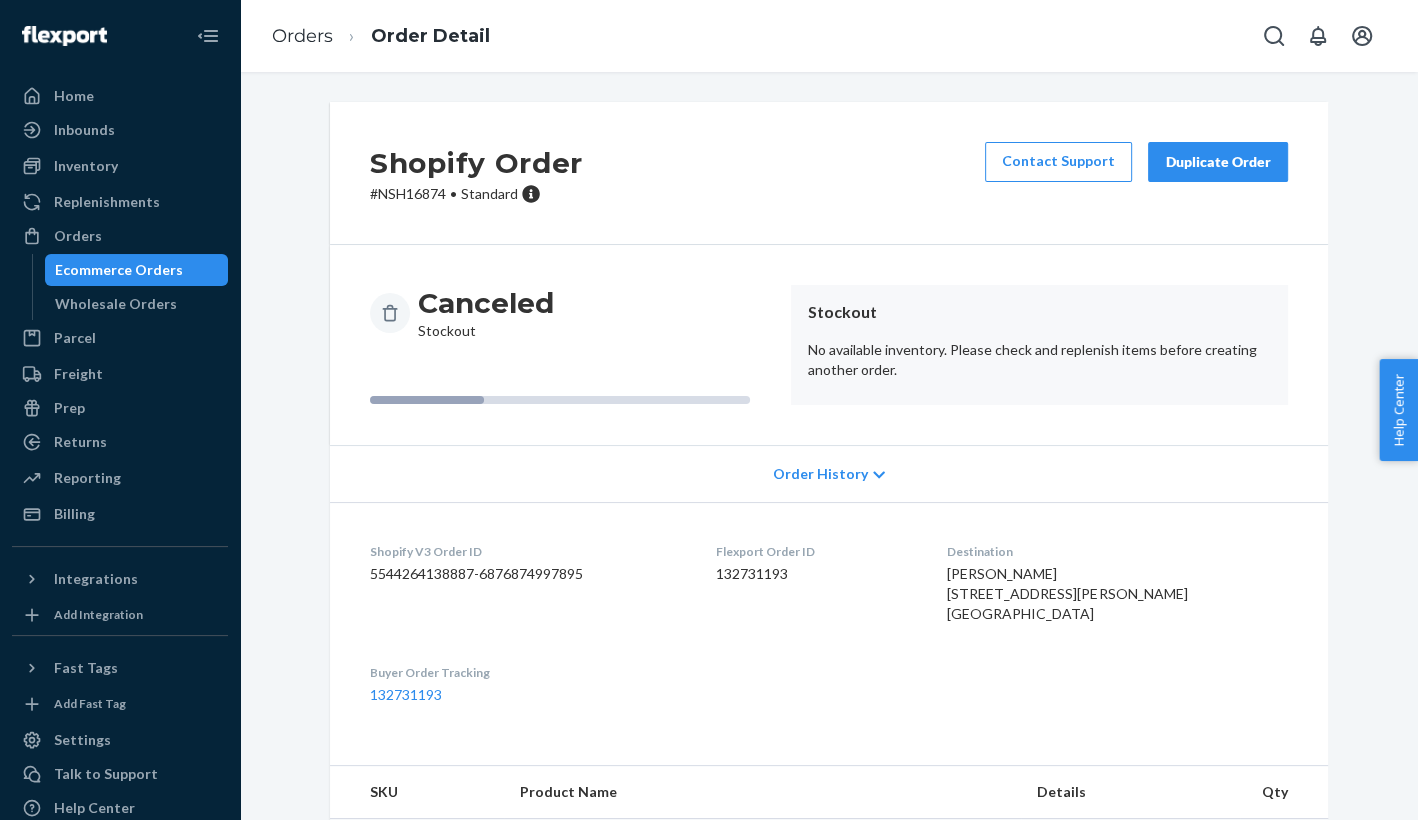click on "Duplicate Order" at bounding box center [1218, 162] 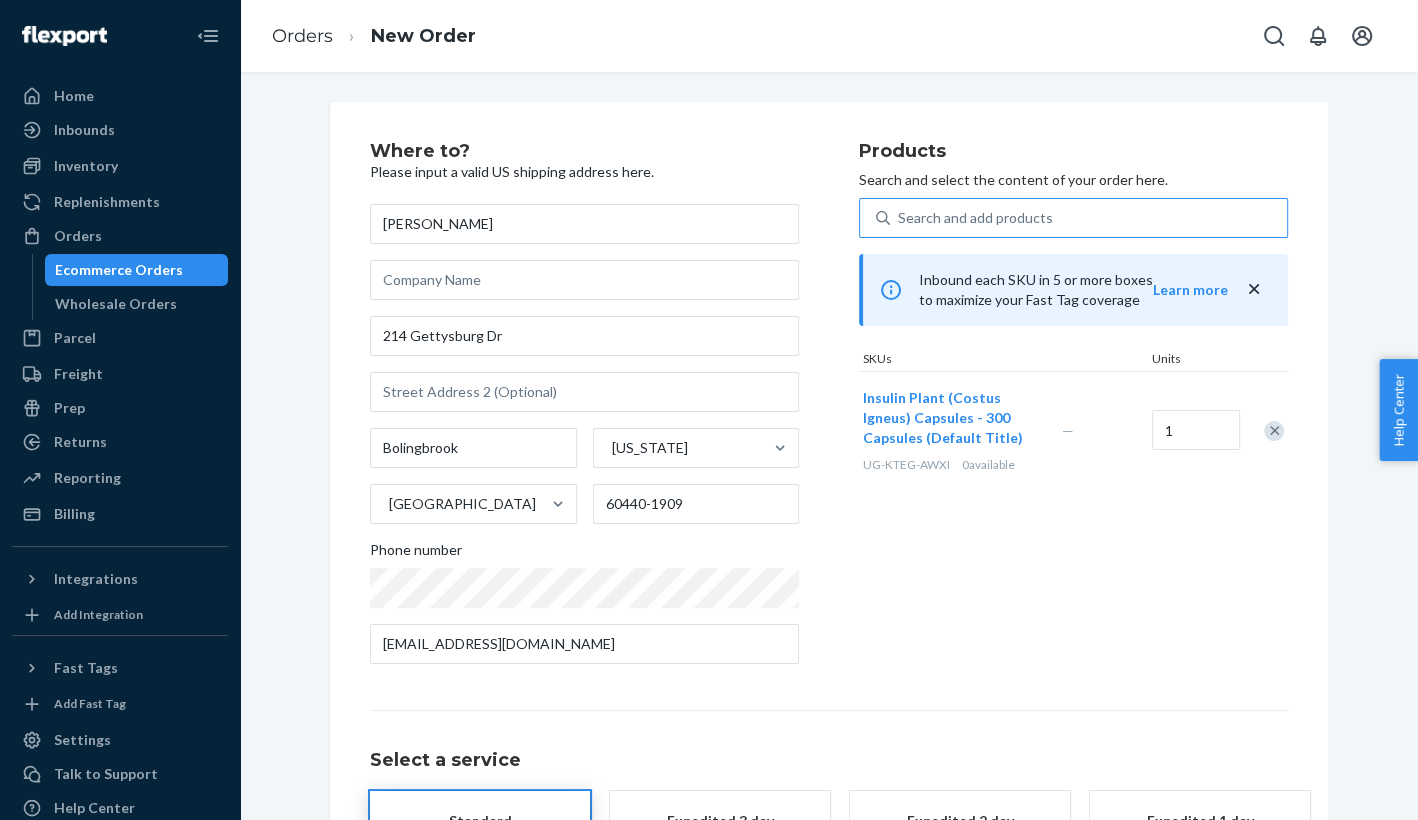 click on "Search and add products" at bounding box center [1088, 218] 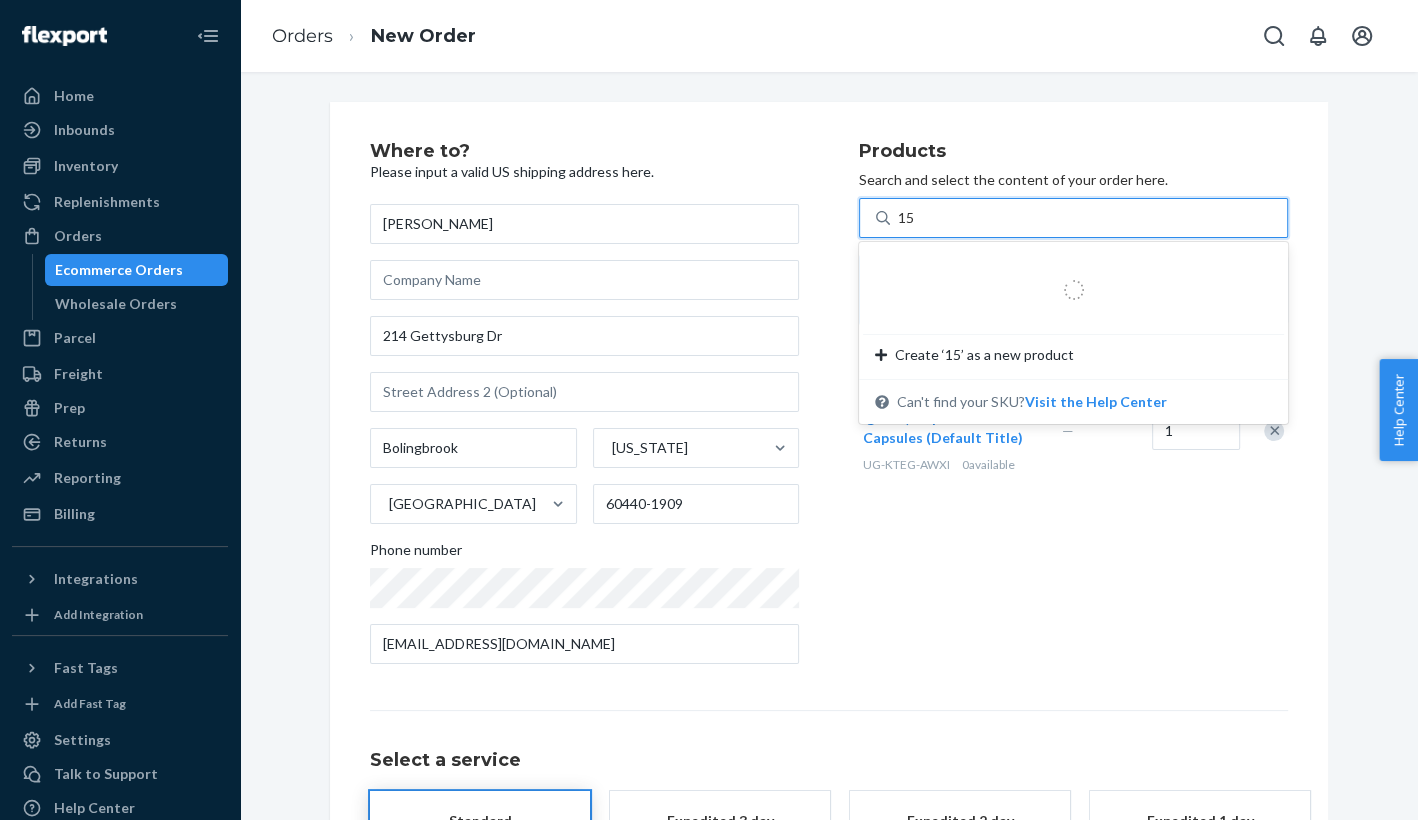 type on "150" 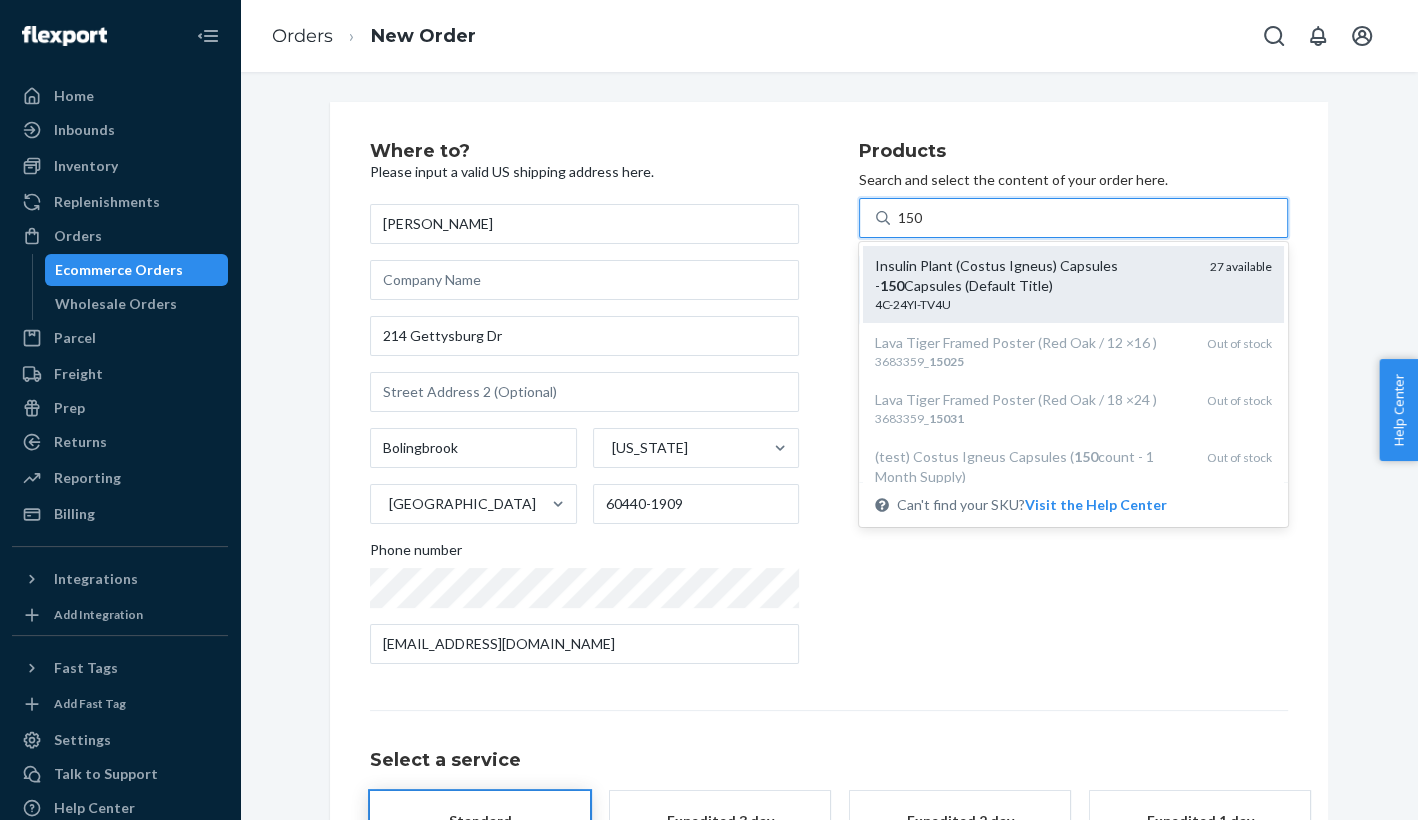 click on "Insulin Plant (Costus Igneus) Capsules -  150  Capsules (Default Title)" at bounding box center (1034, 276) 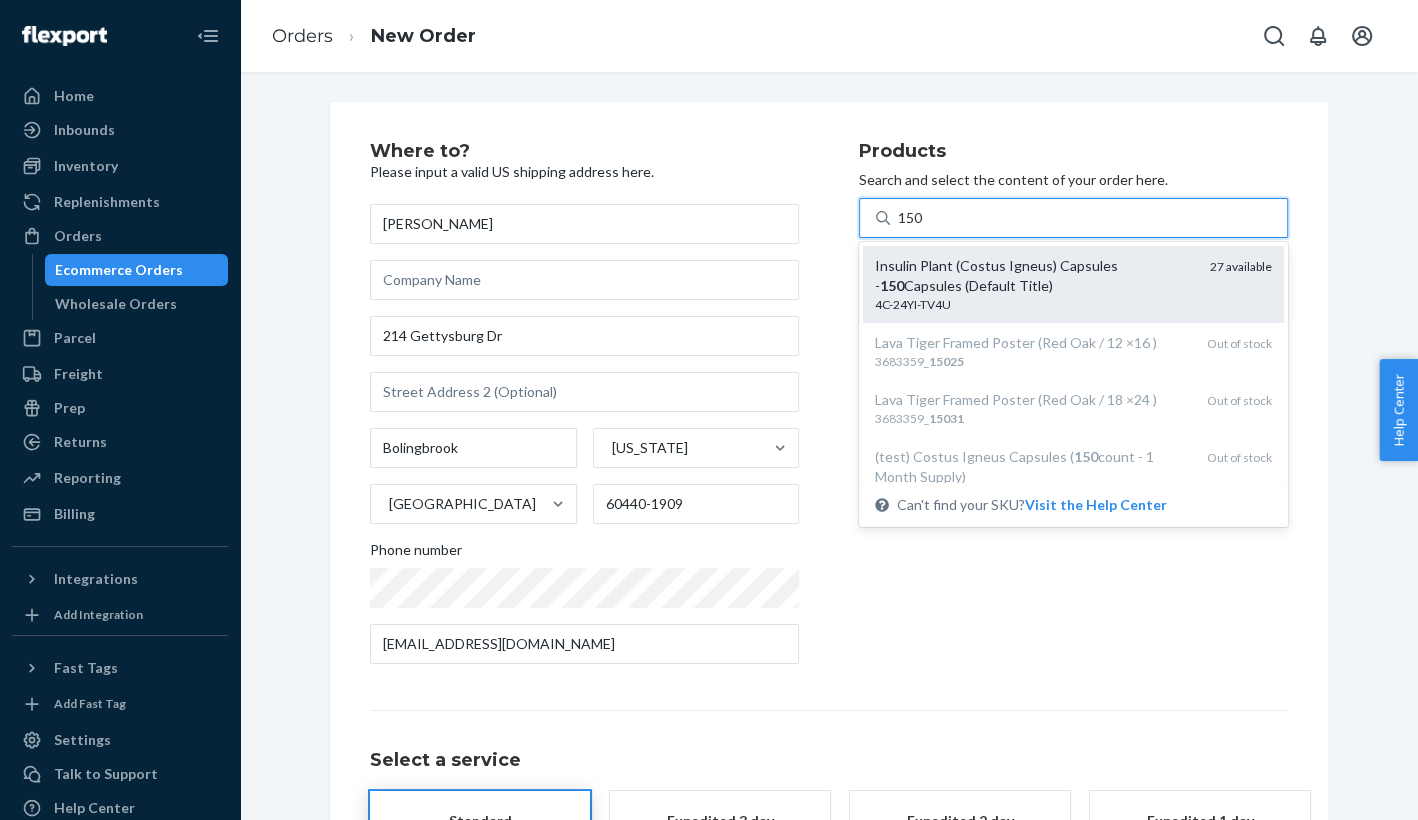 click on "150" at bounding box center (911, 218) 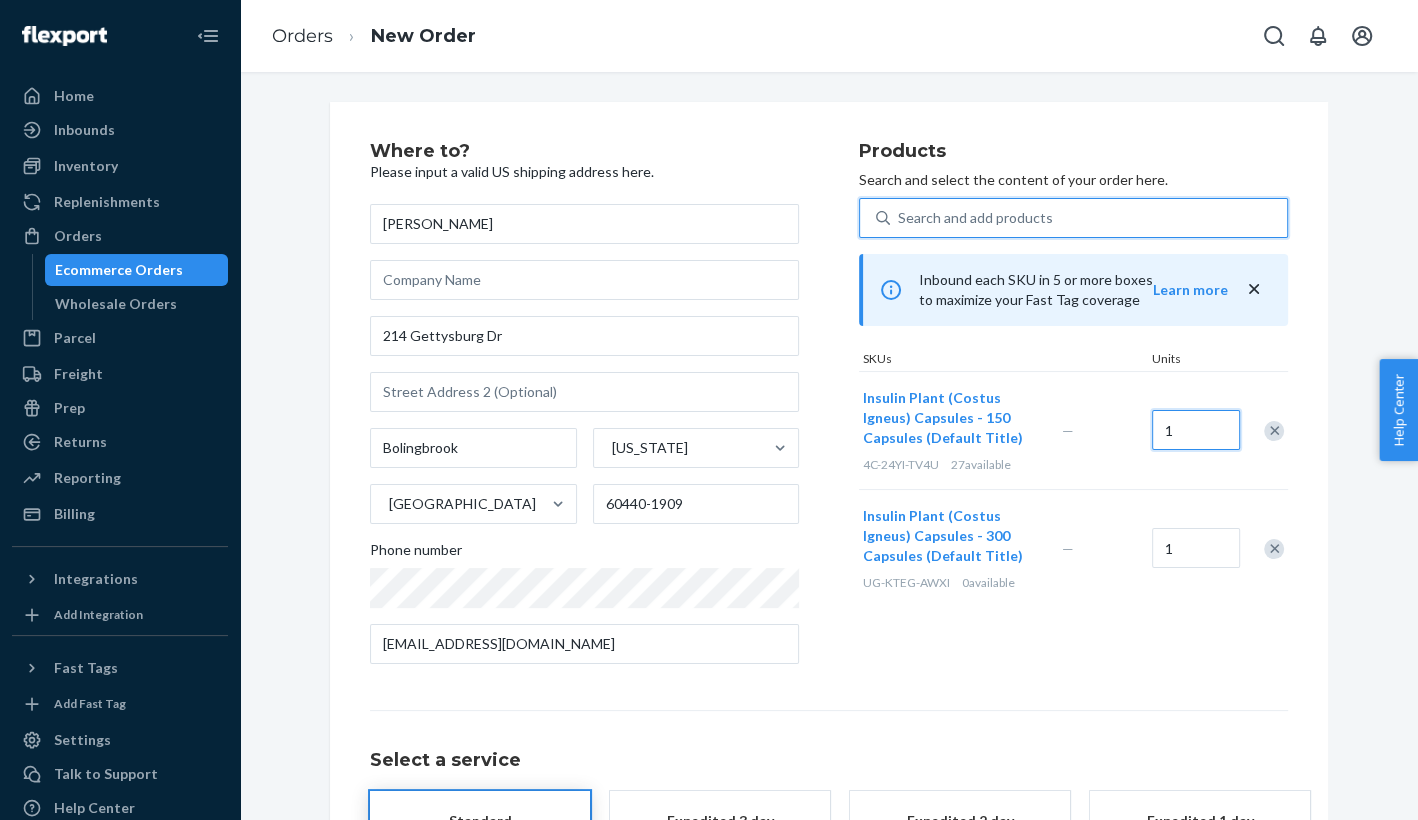 click on "1" at bounding box center [1196, 430] 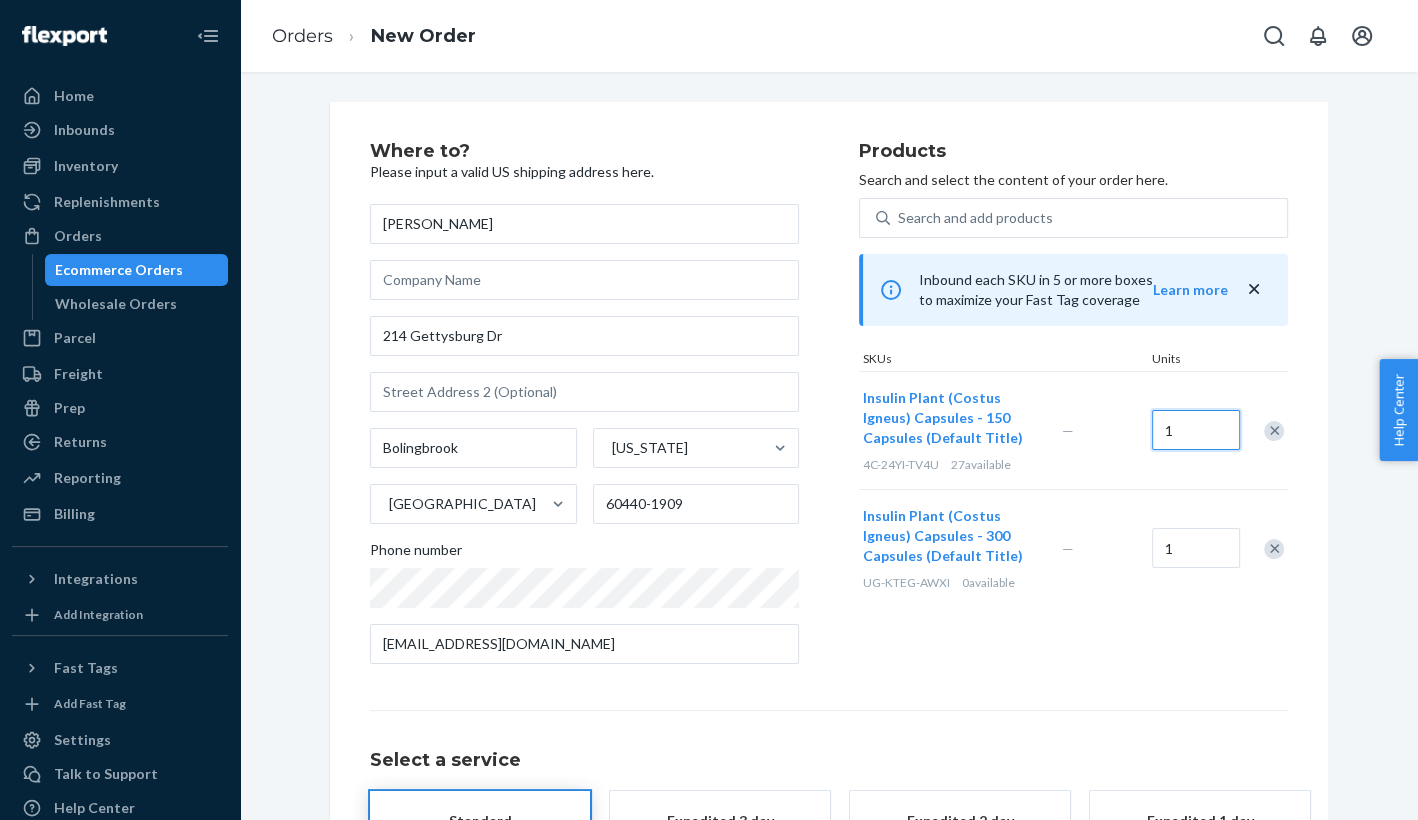 click on "1" at bounding box center [1196, 430] 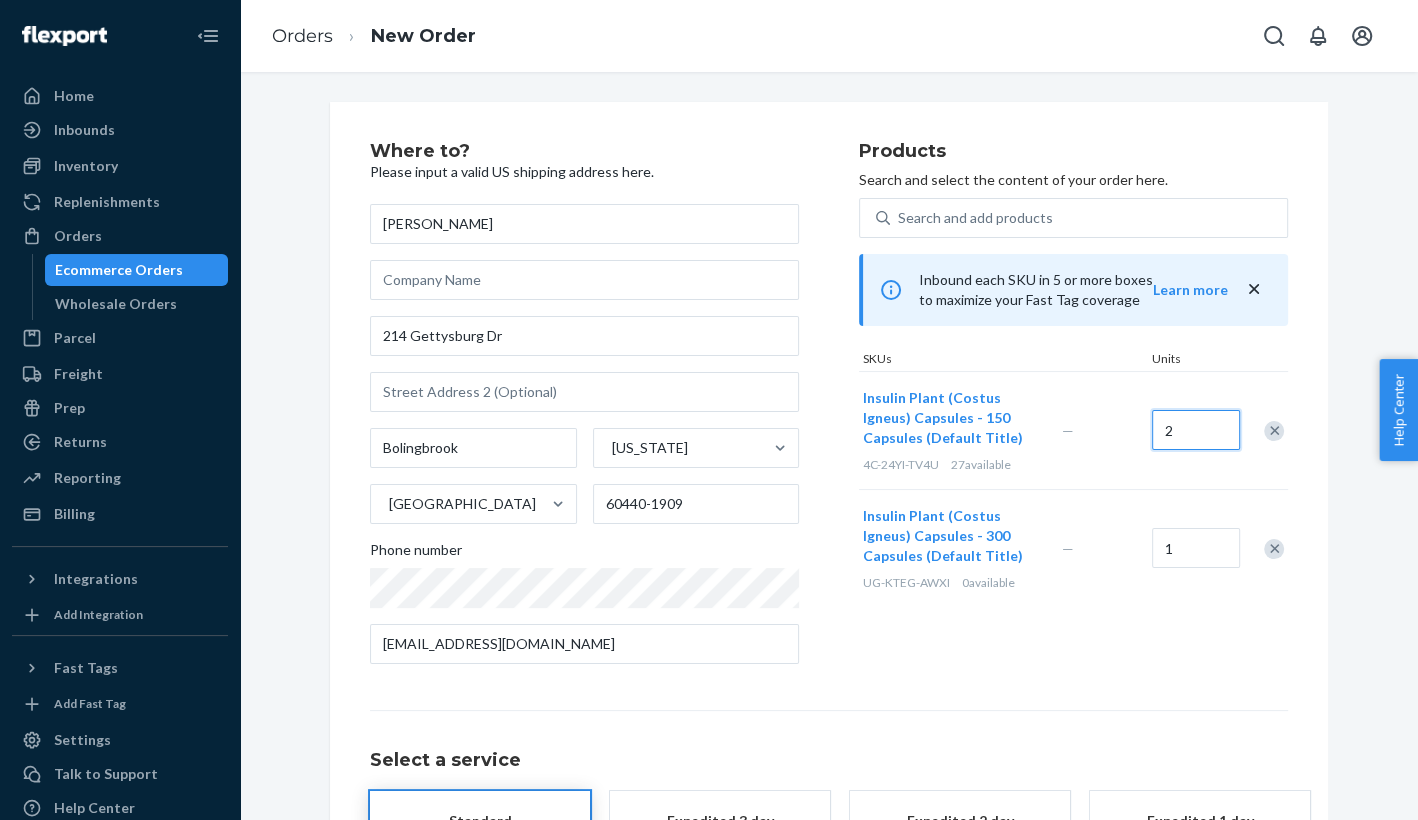 type on "2" 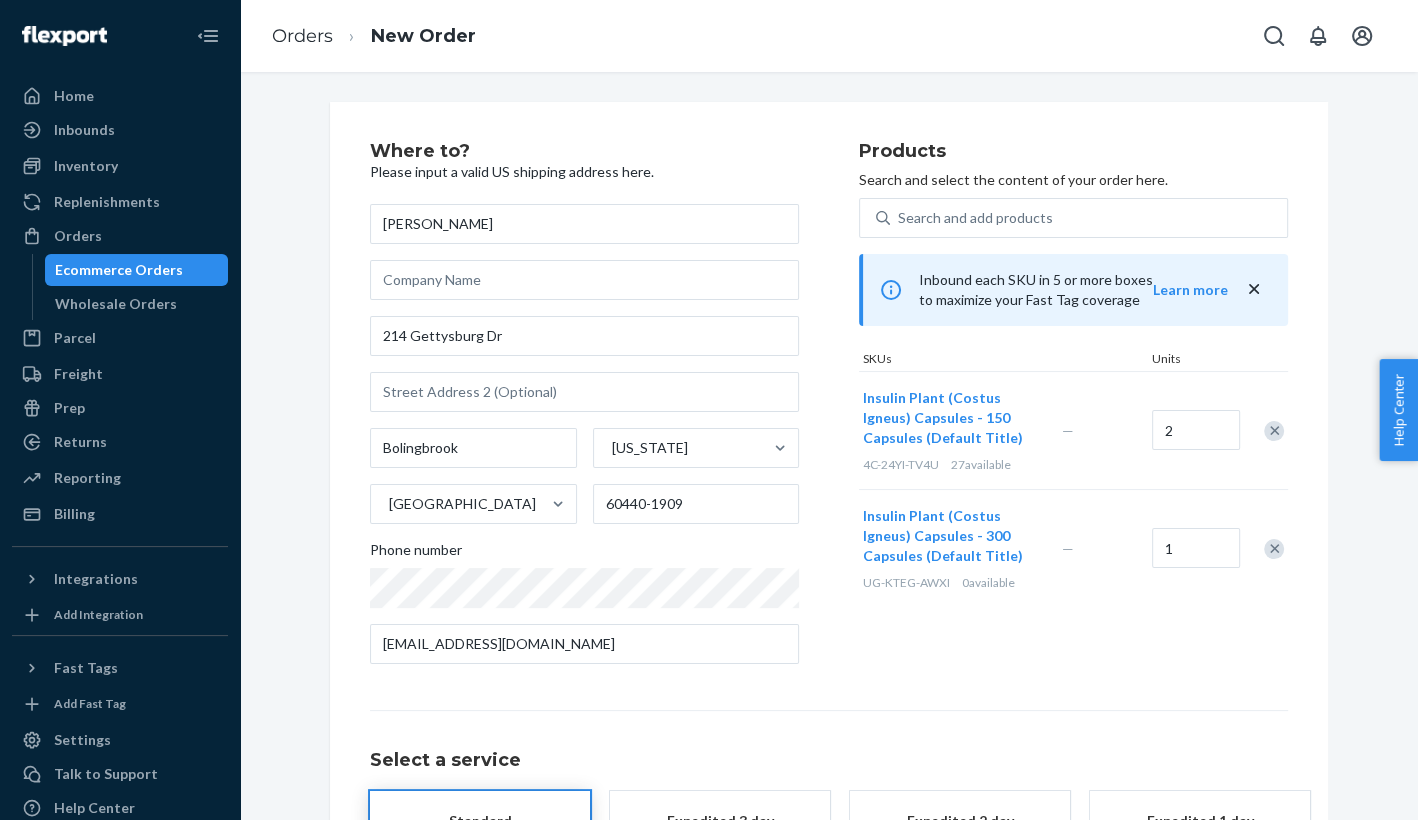 click at bounding box center [1274, 549] 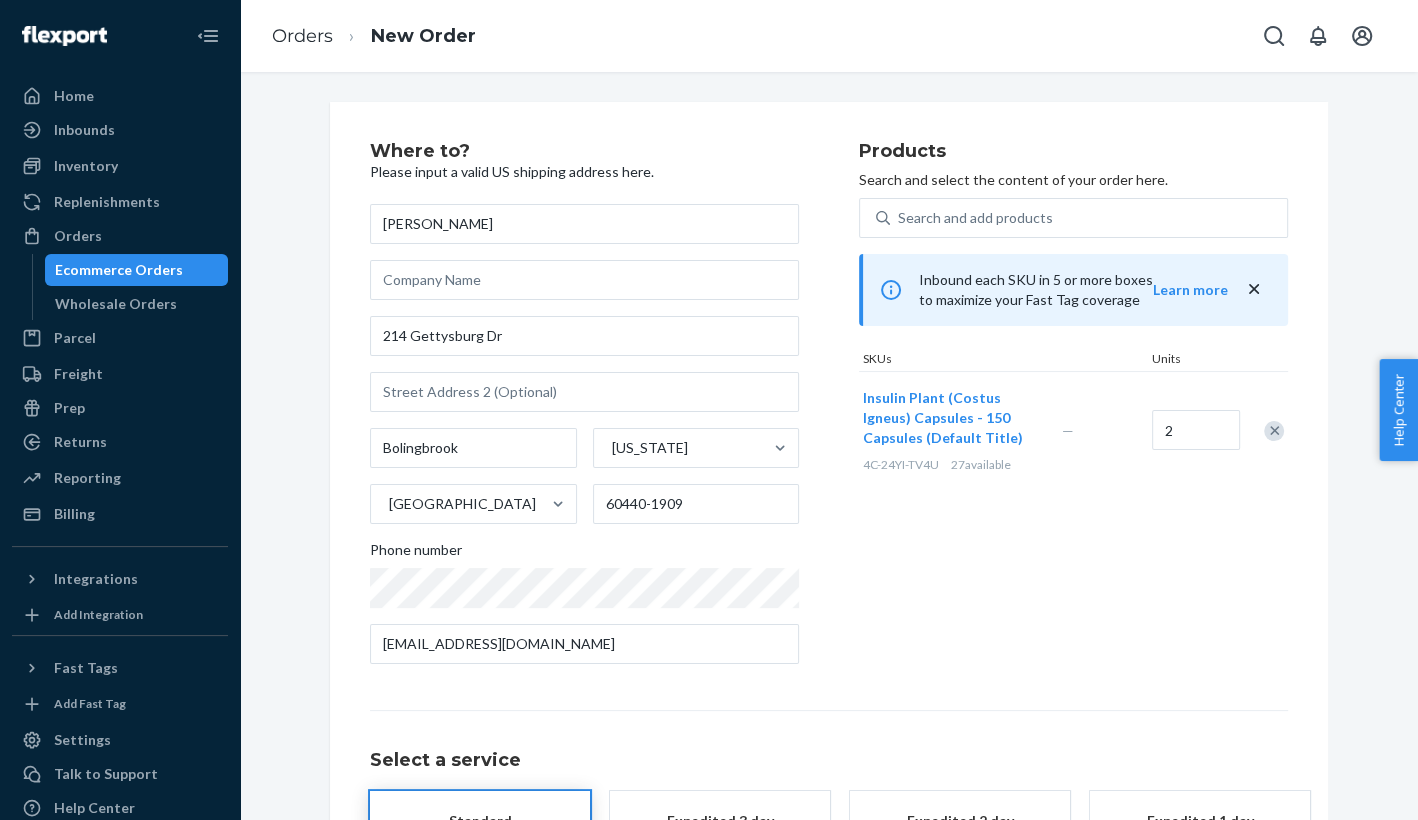 click on "Products Search and select the content of your order here. Search and add products Inbound each SKU in 5 or more boxes to maximize your Fast Tag coverage Learn more SKUs Units Insulin Plant (Costus Igneus) Capsules - 150 Capsules (Default Title) 4C-24YI-TV4U 27  available — 2" at bounding box center [1073, 411] 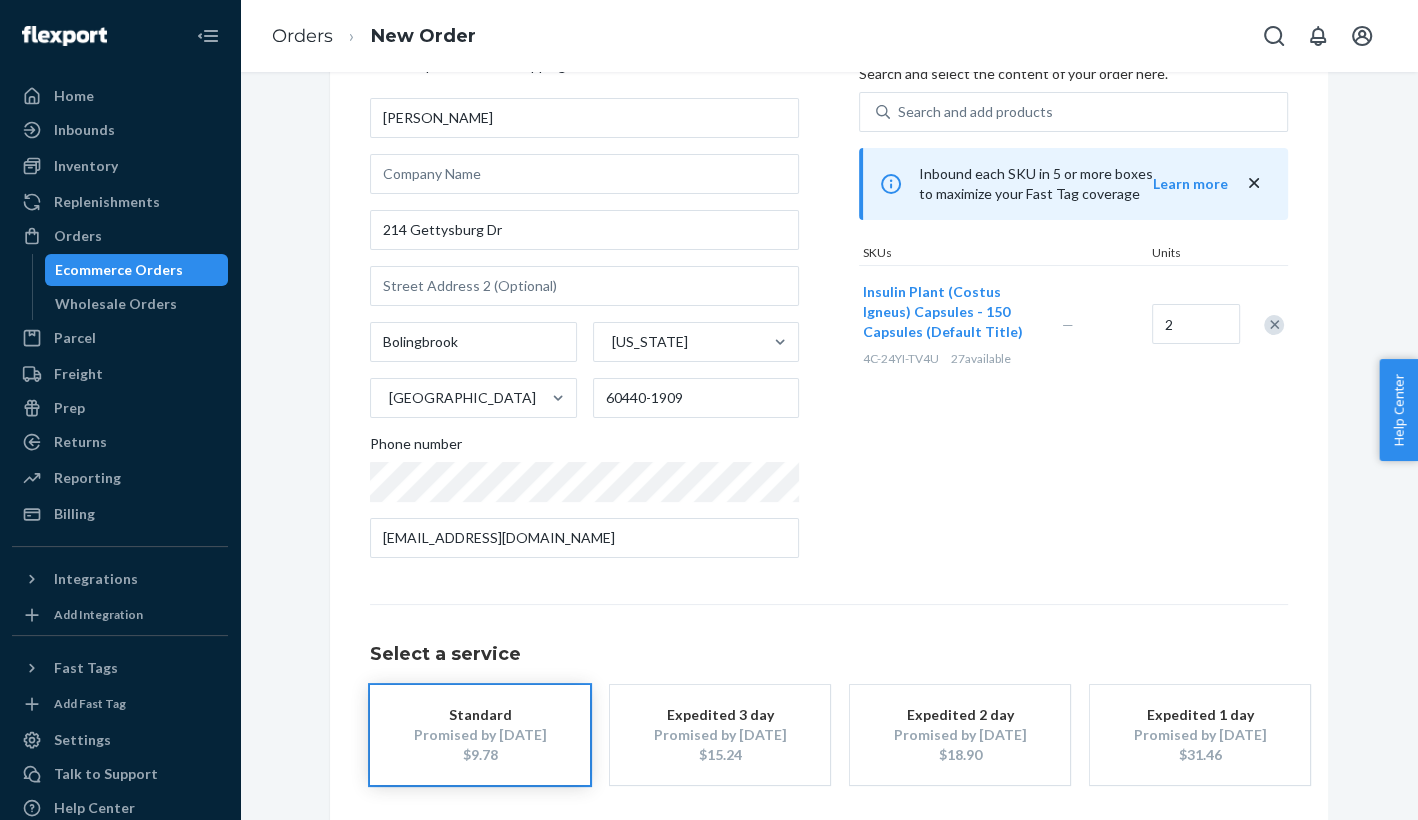 scroll, scrollTop: 190, scrollLeft: 0, axis: vertical 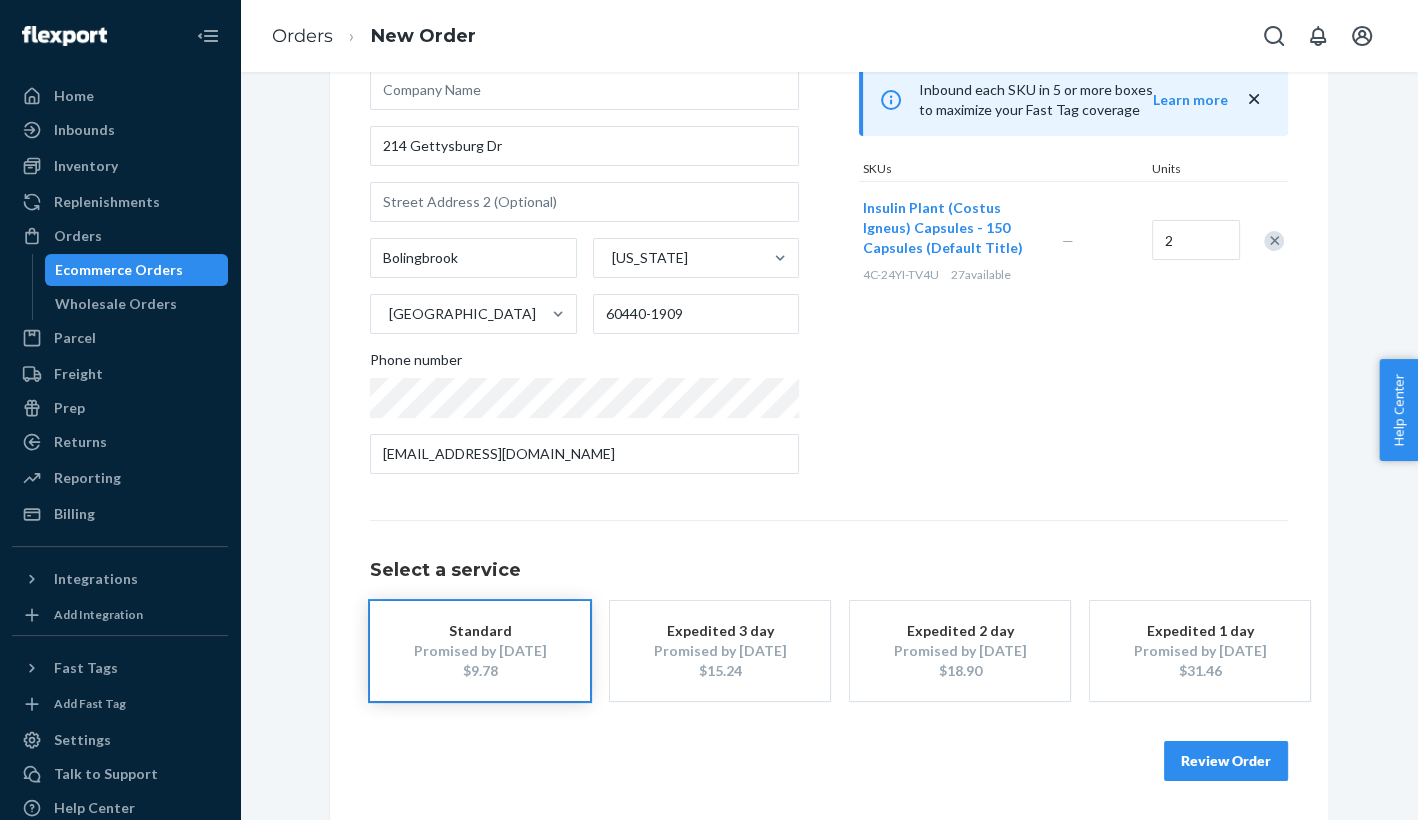 click on "Review Order" at bounding box center (1226, 761) 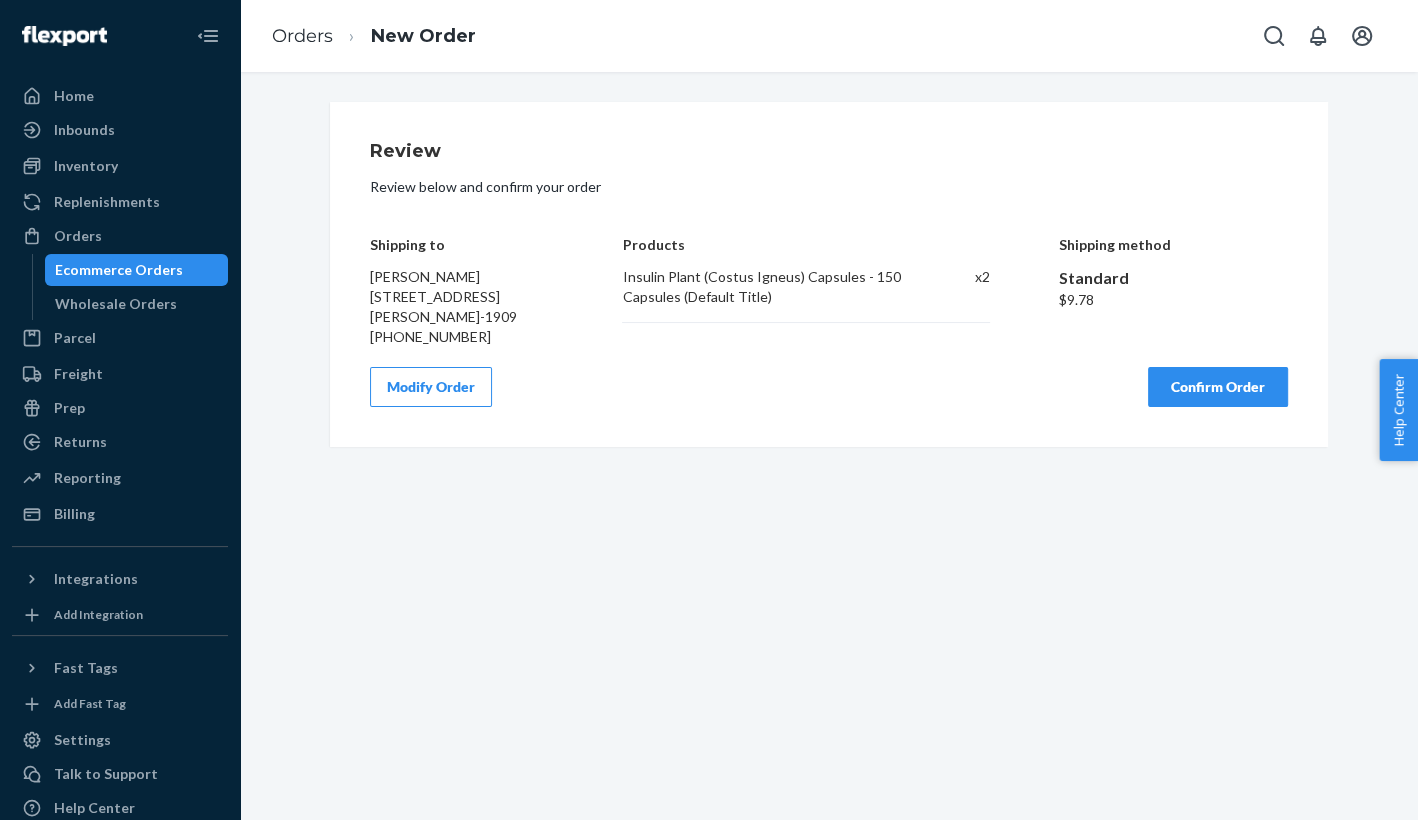 scroll, scrollTop: 0, scrollLeft: 0, axis: both 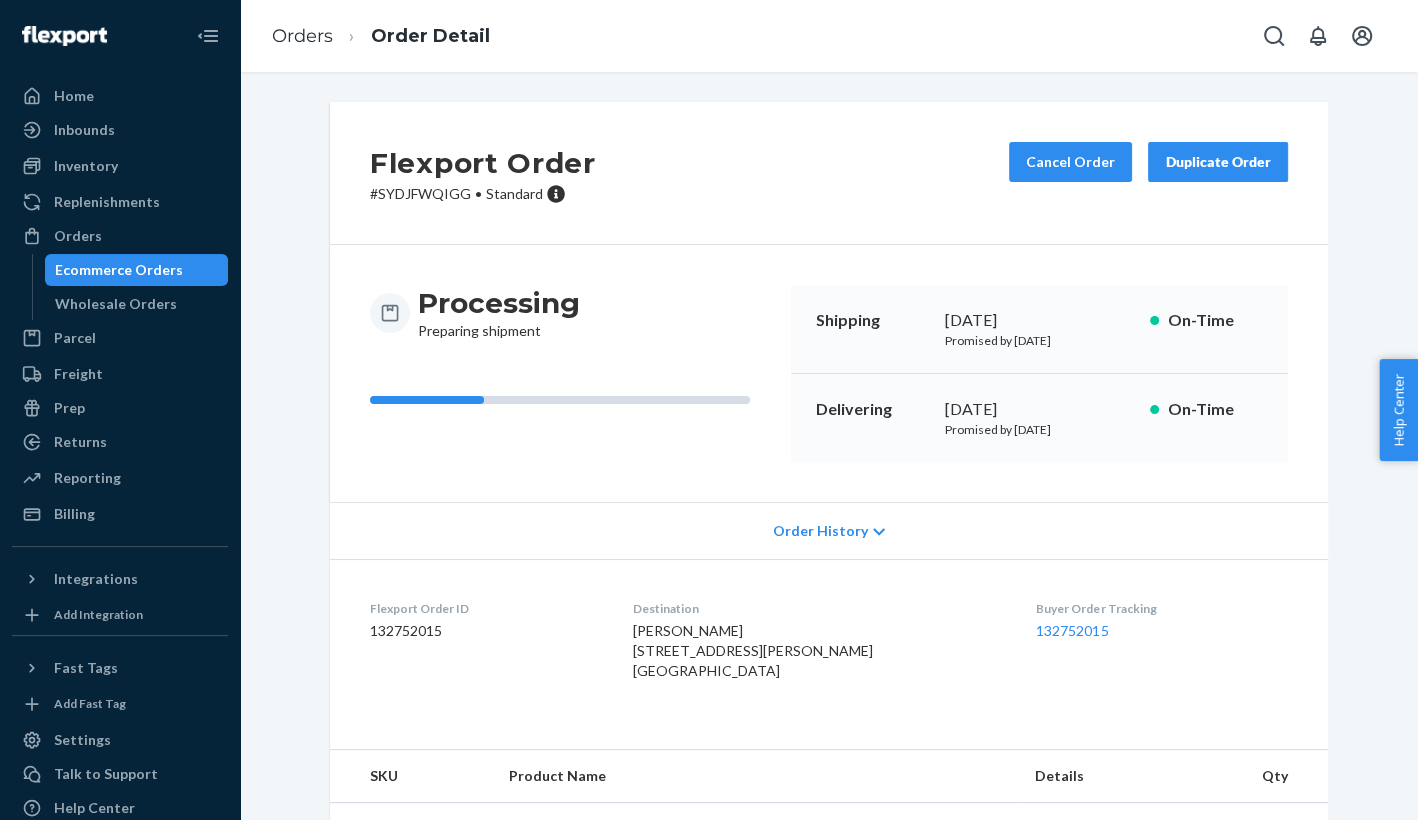 click on "Ecommerce Orders" at bounding box center (119, 270) 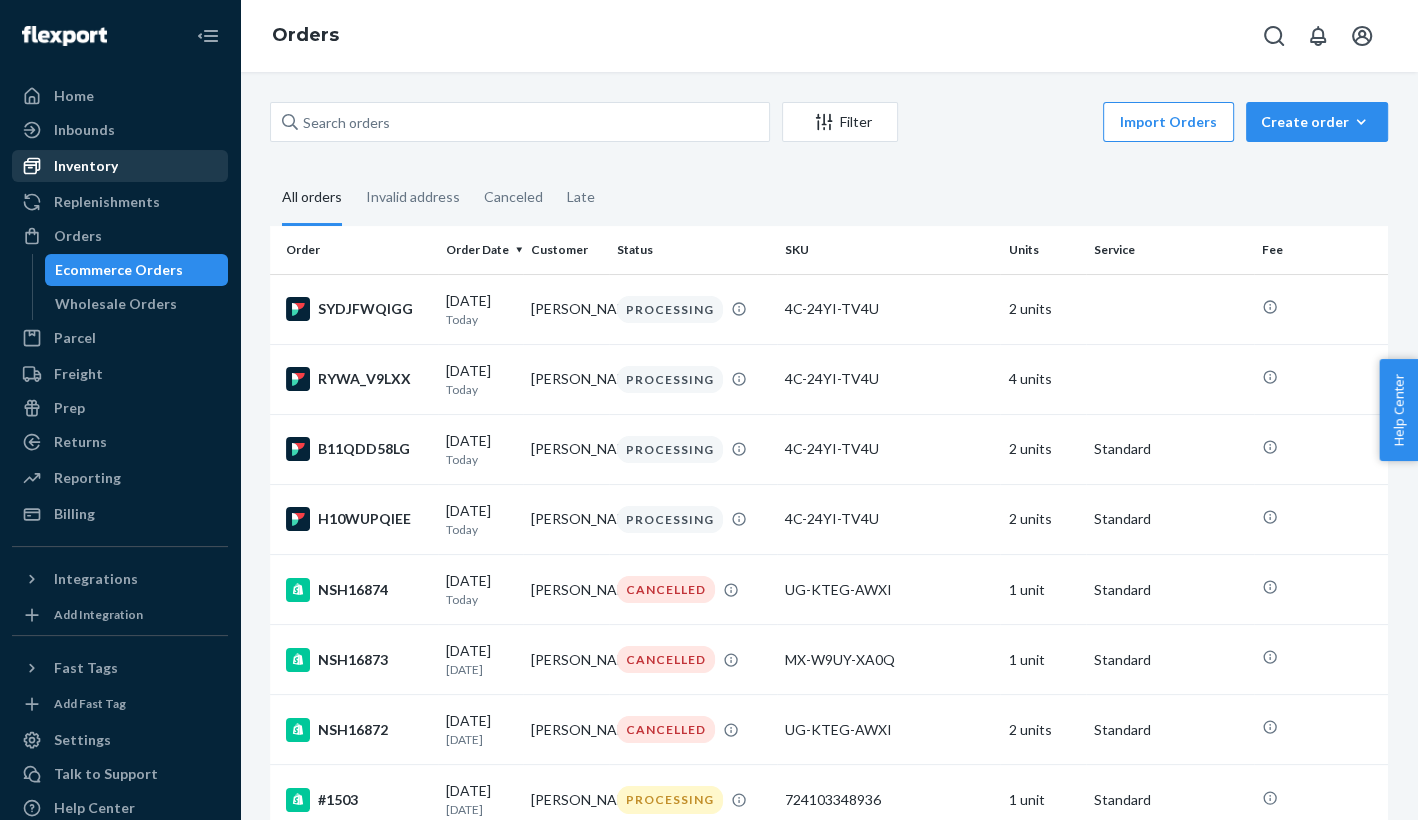 click on "Inventory" at bounding box center (86, 166) 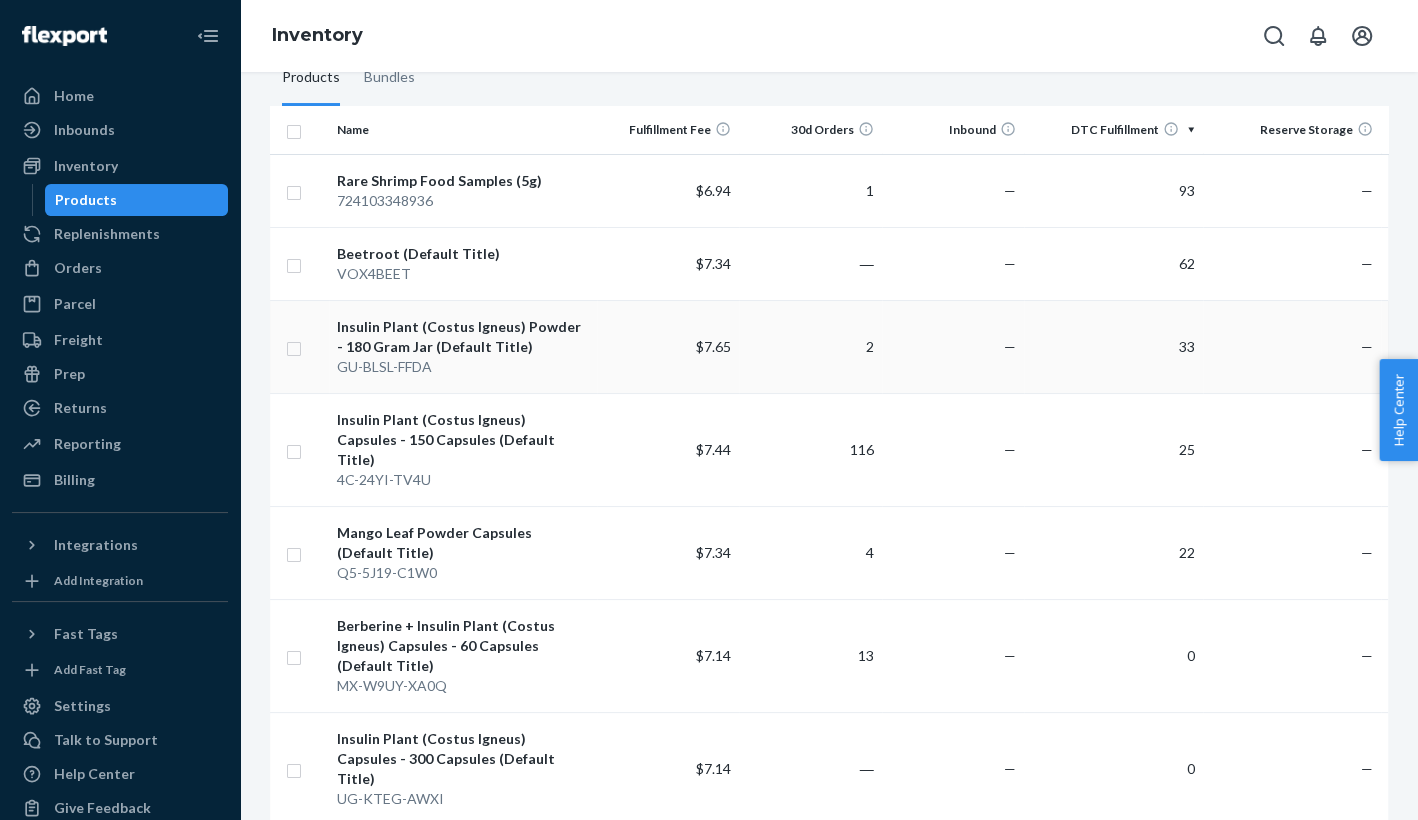 scroll, scrollTop: 0, scrollLeft: 0, axis: both 